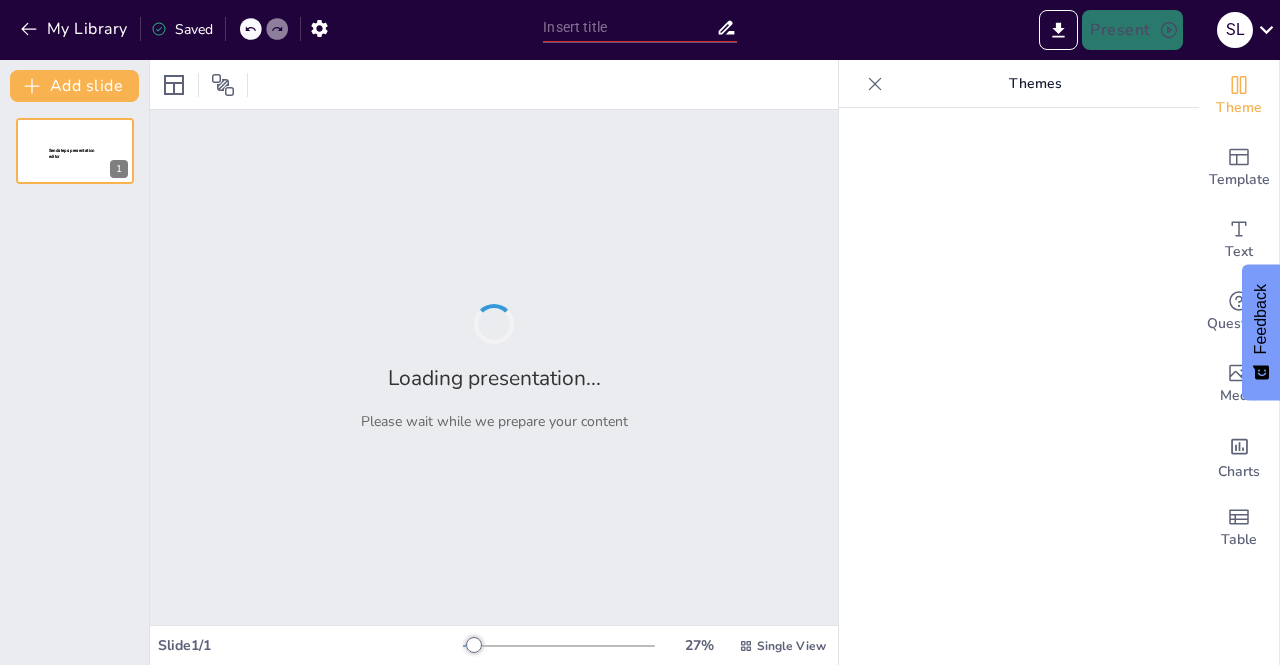 type on "La Planeación Didáctica en el Marco Curricular Común de la Educación Media Superior: Un Enfoque Integral" 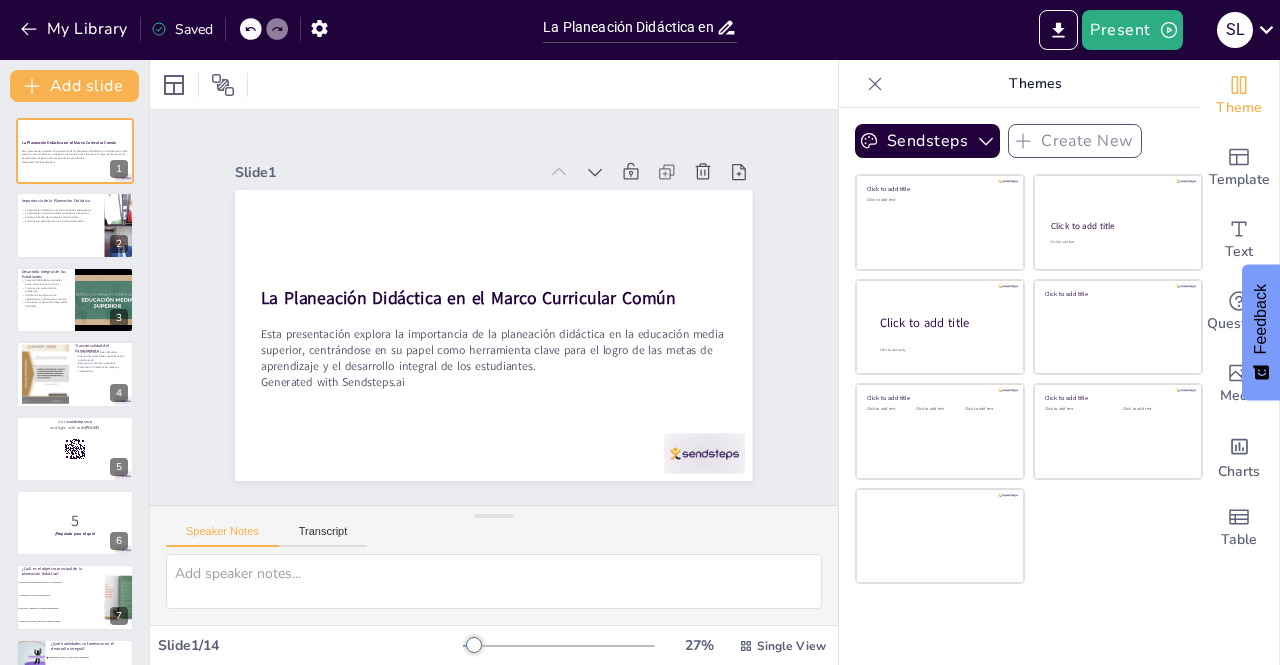 checkbox on "true" 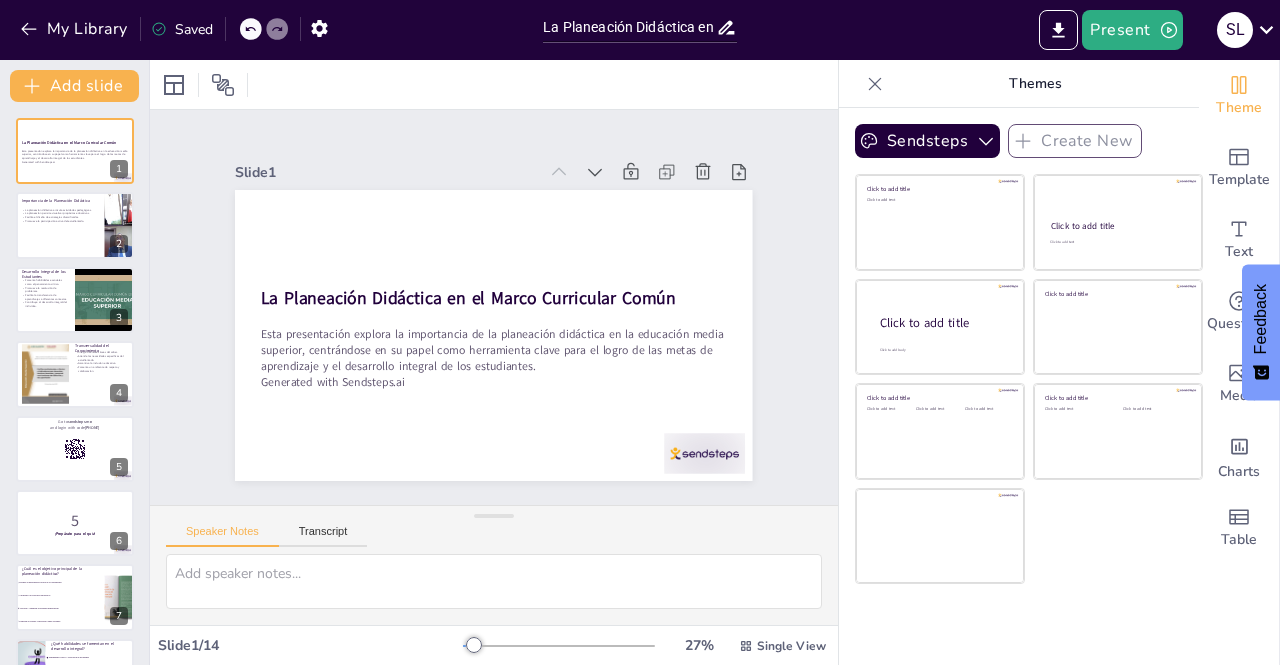 checkbox on "true" 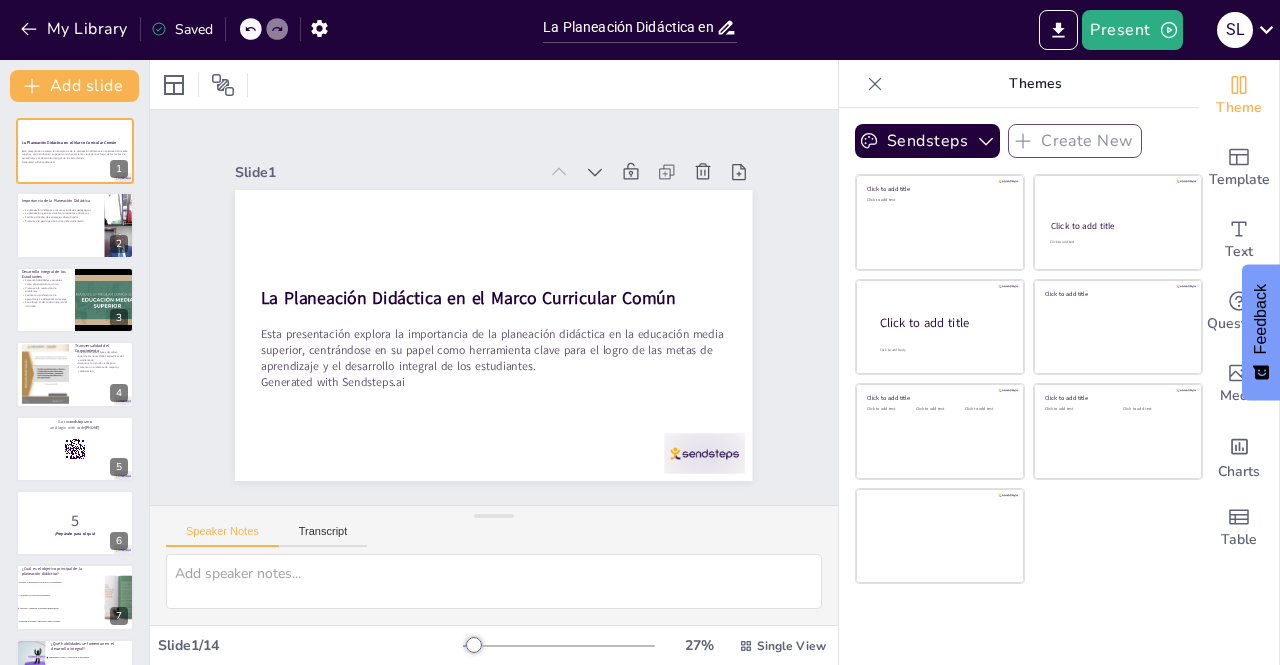 scroll, scrollTop: 0, scrollLeft: 0, axis: both 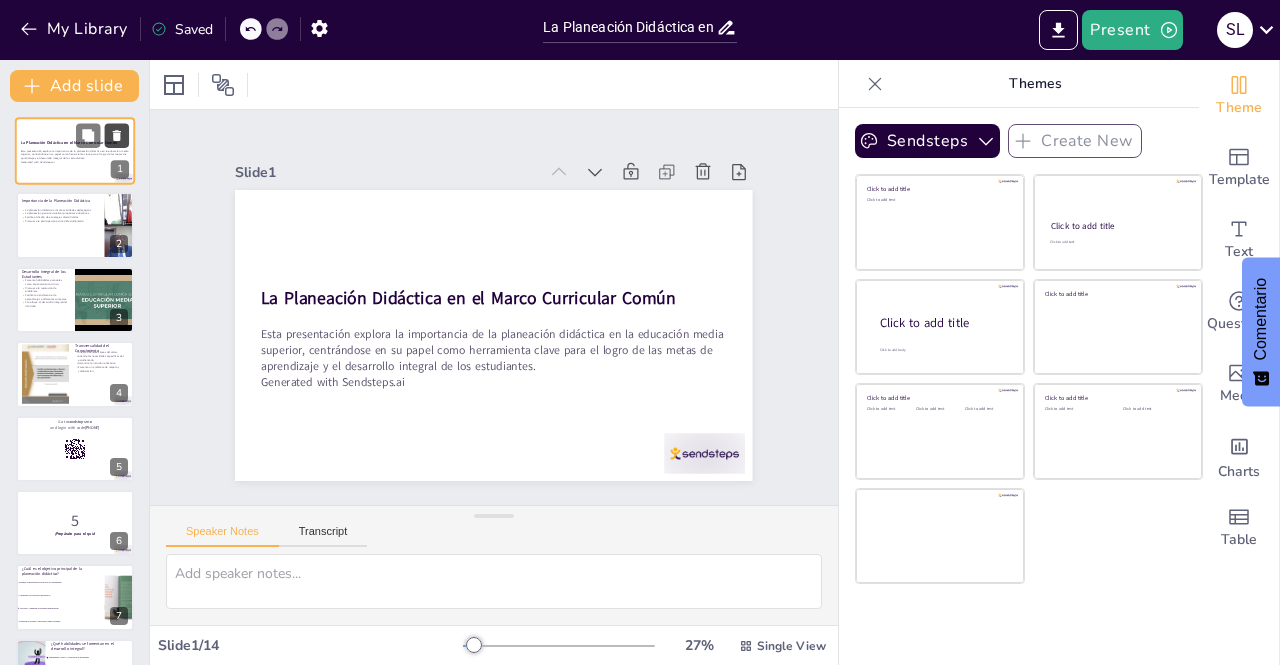 checkbox on "true" 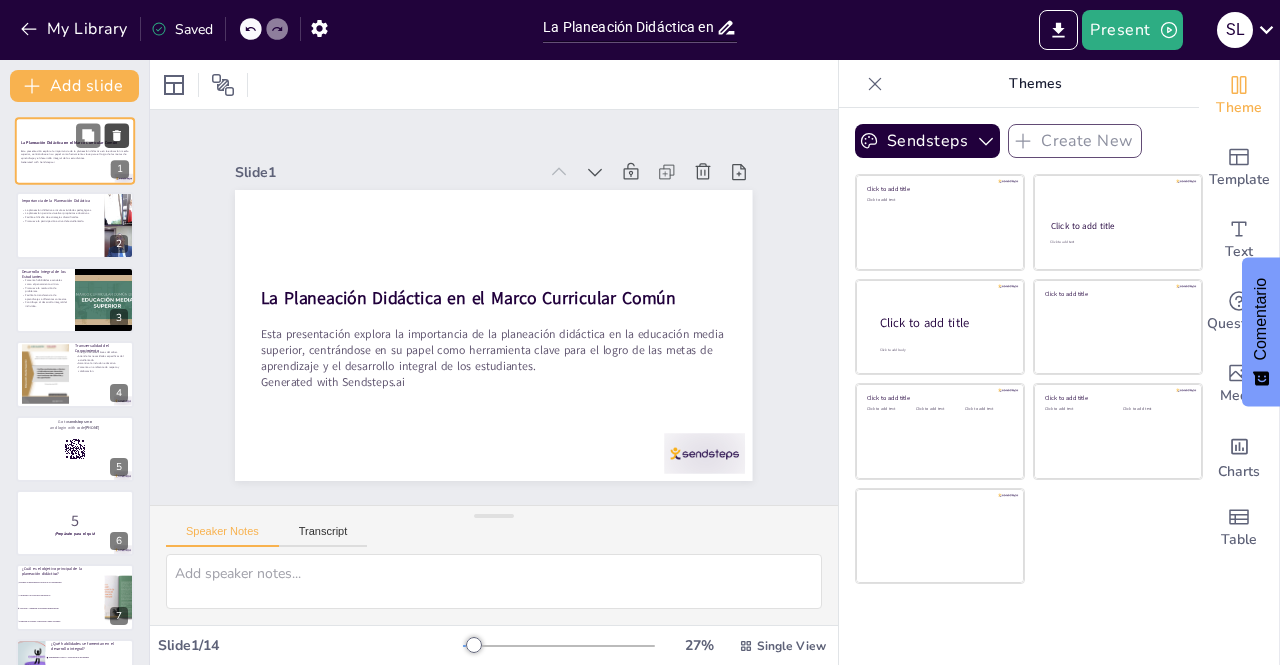 checkbox on "true" 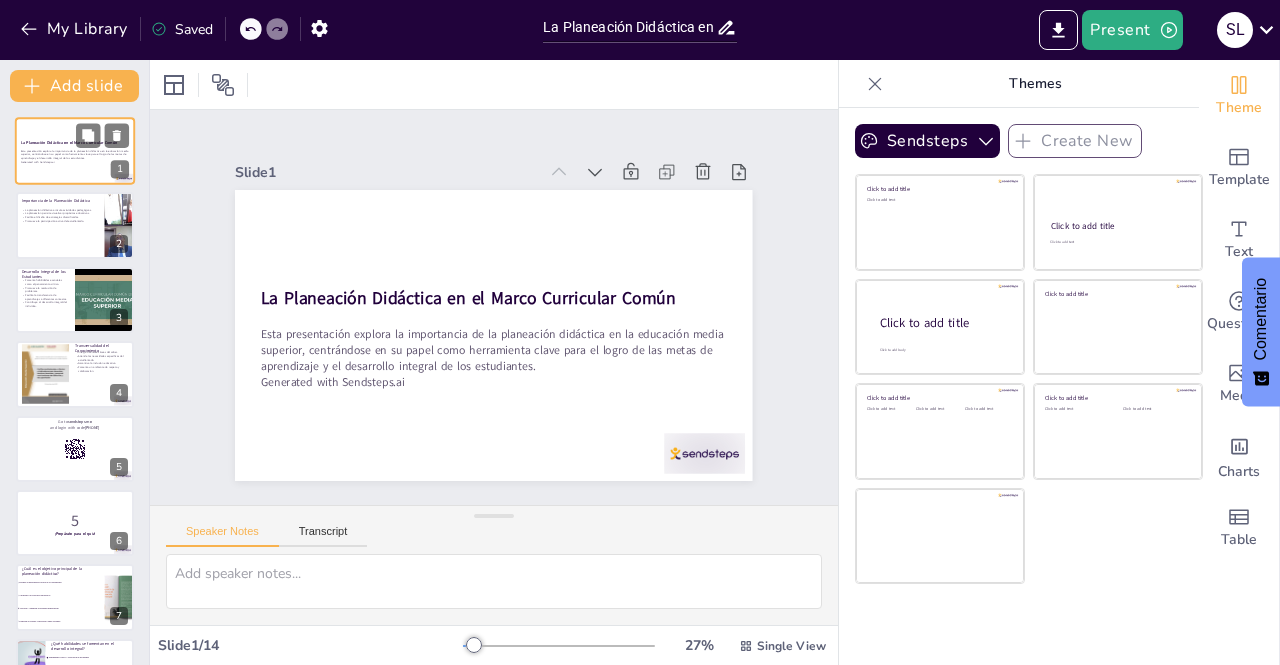 checkbox on "true" 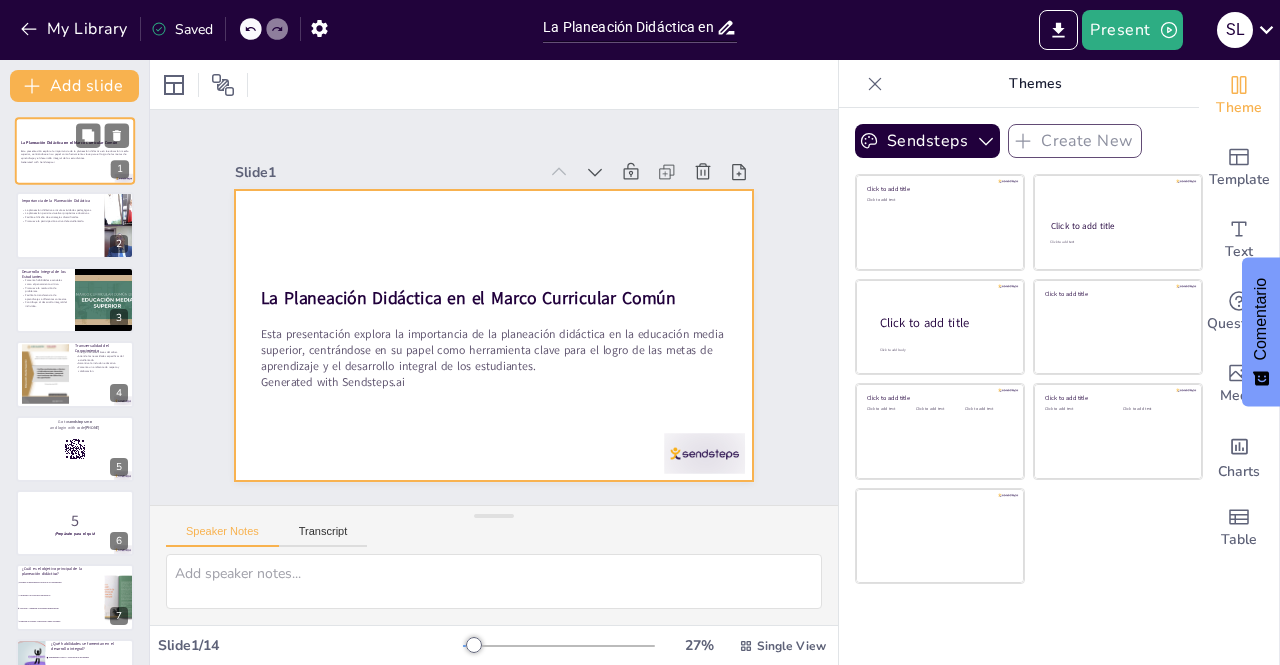checkbox on "true" 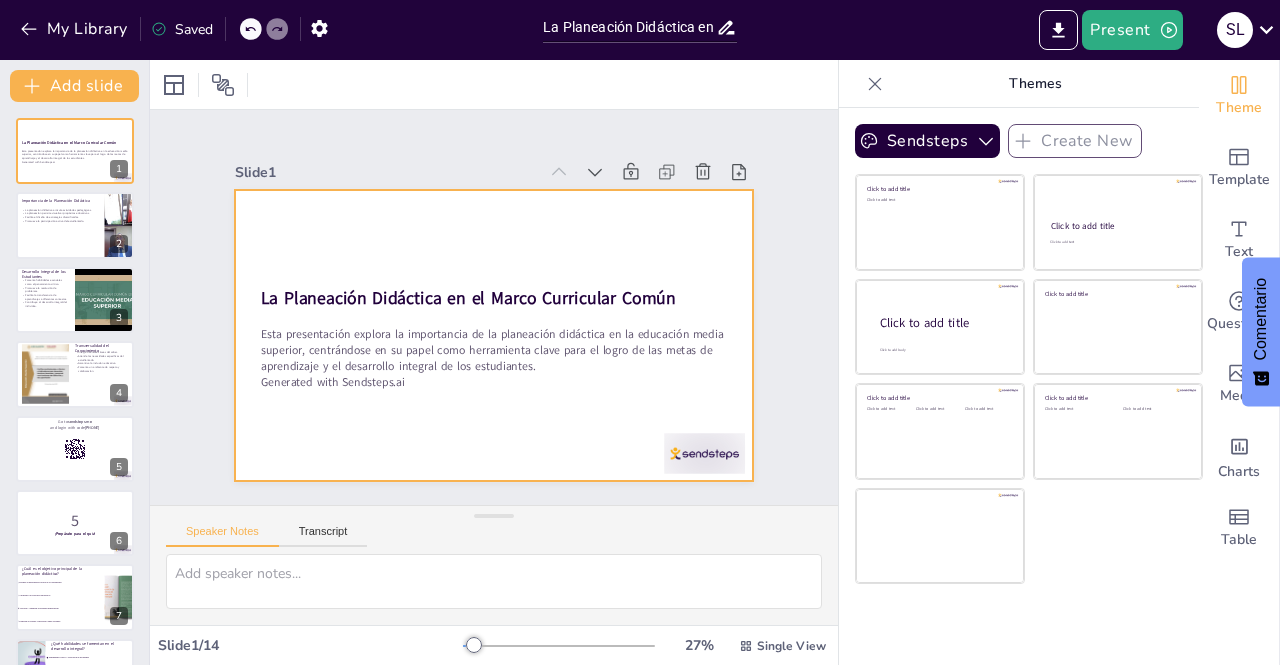 checkbox on "true" 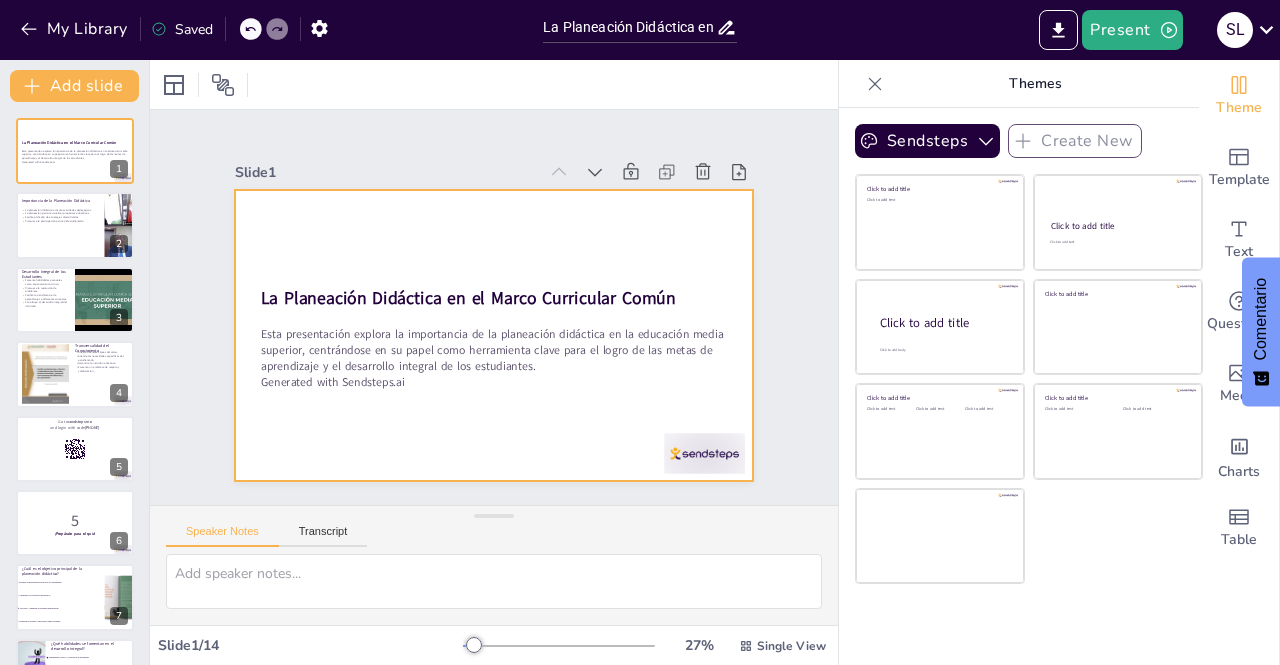 checkbox on "true" 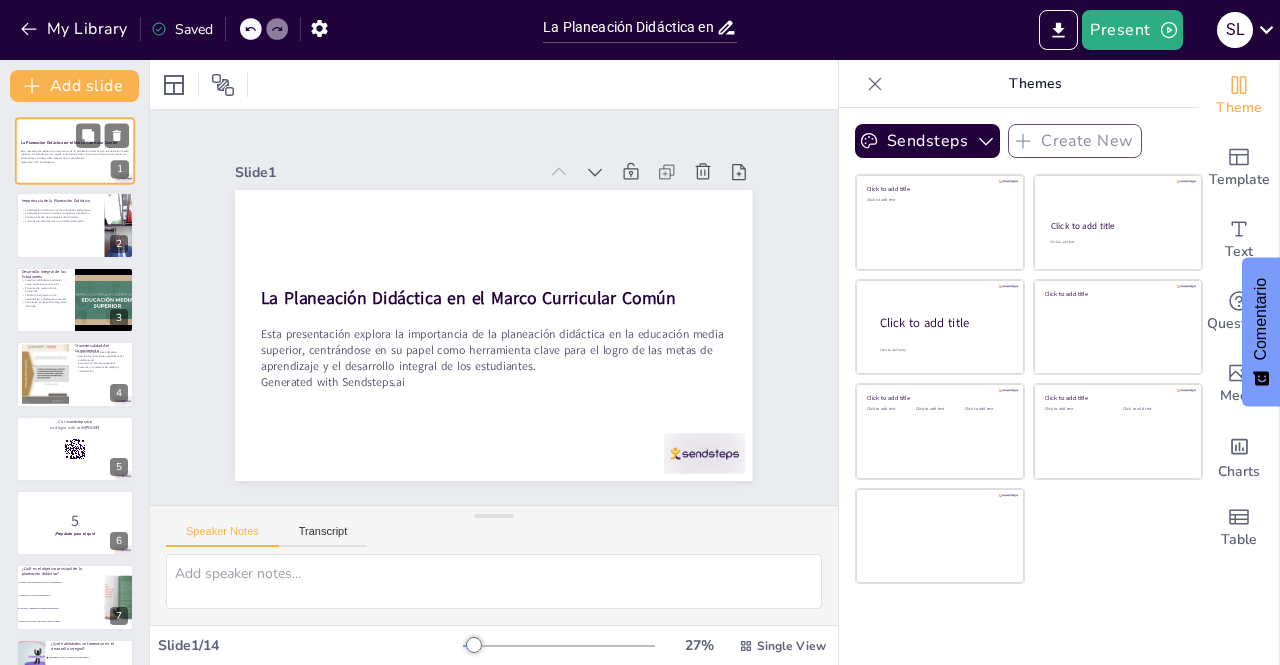 checkbox on "true" 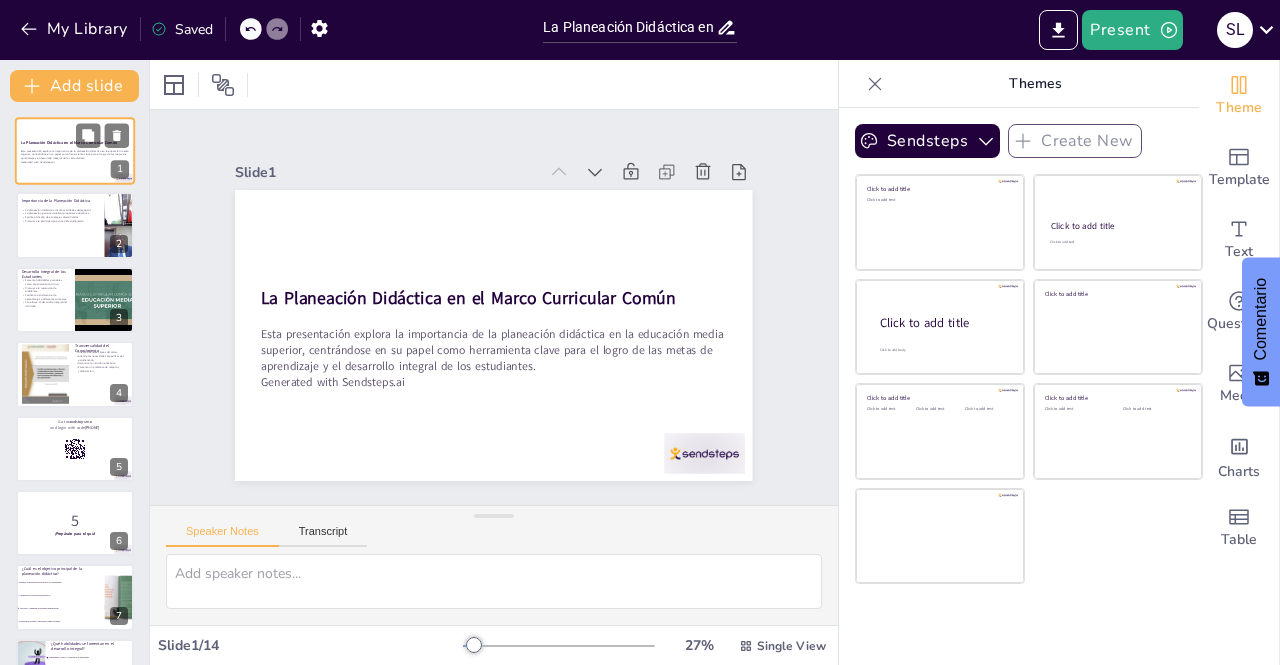 checkbox on "true" 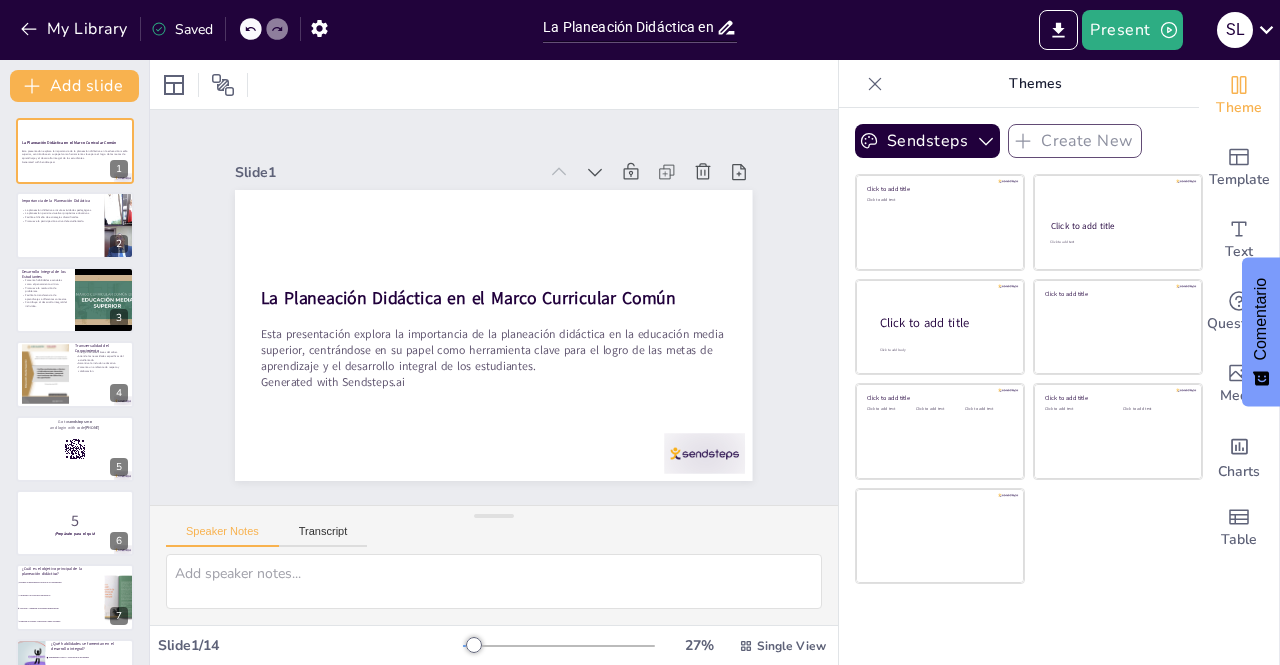 checkbox on "true" 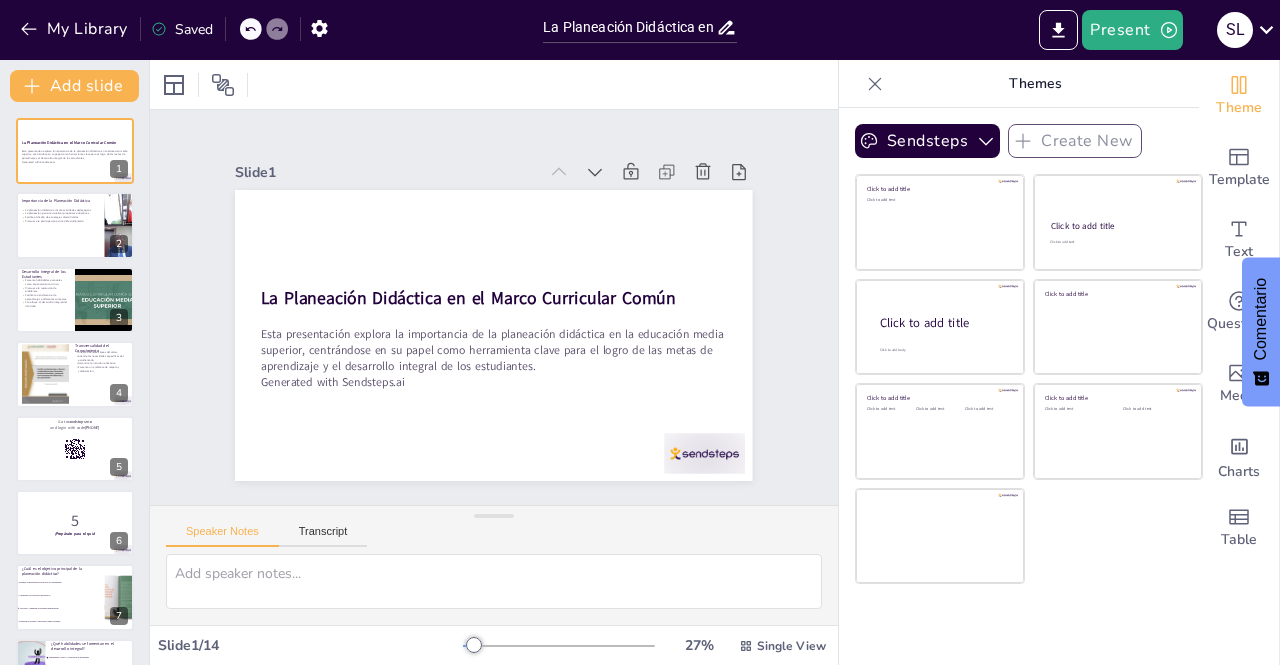 checkbox on "true" 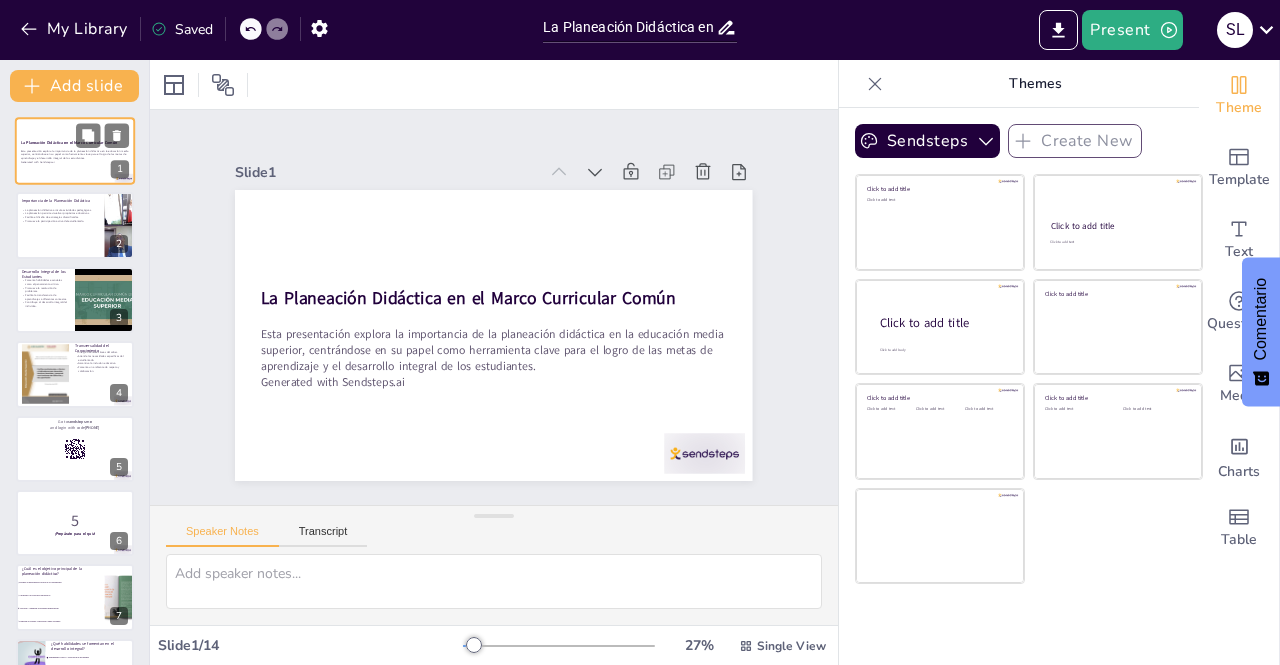 checkbox on "true" 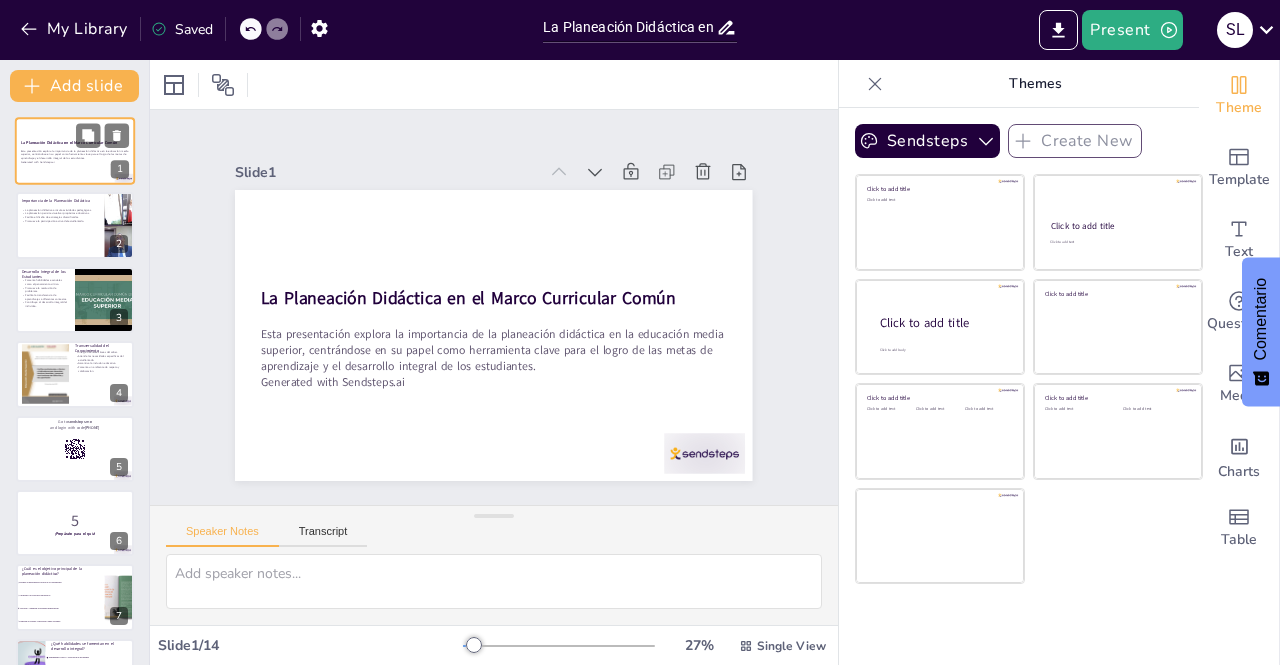 checkbox on "true" 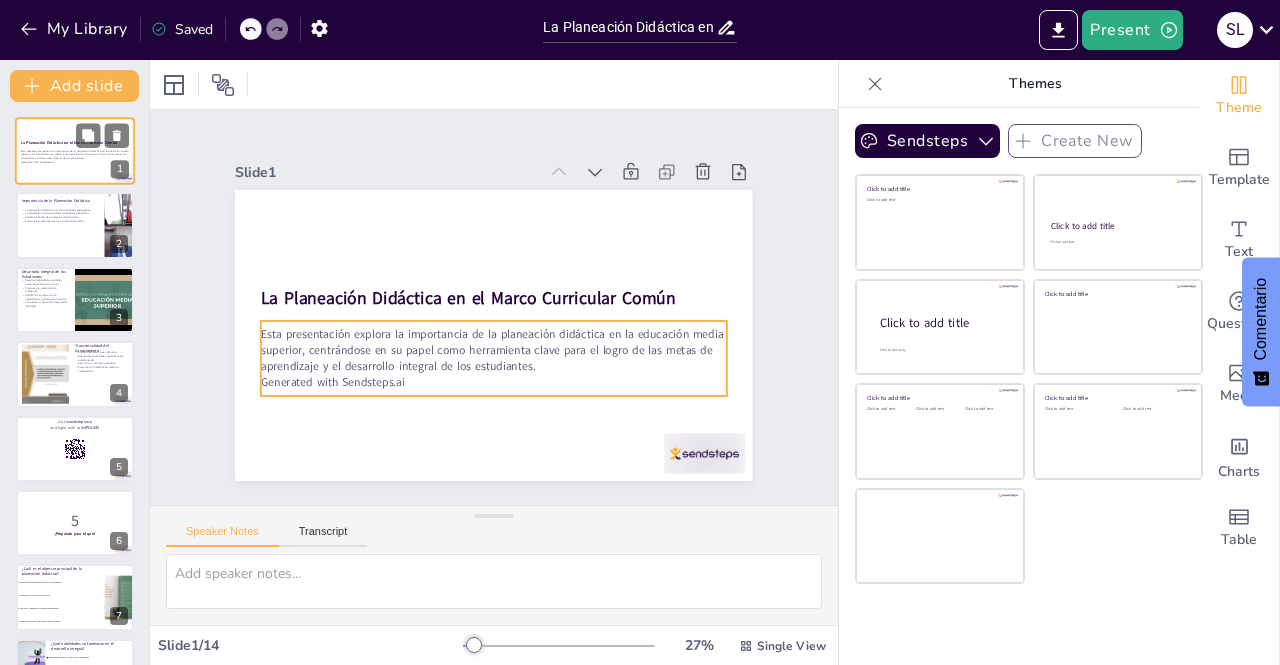checkbox on "true" 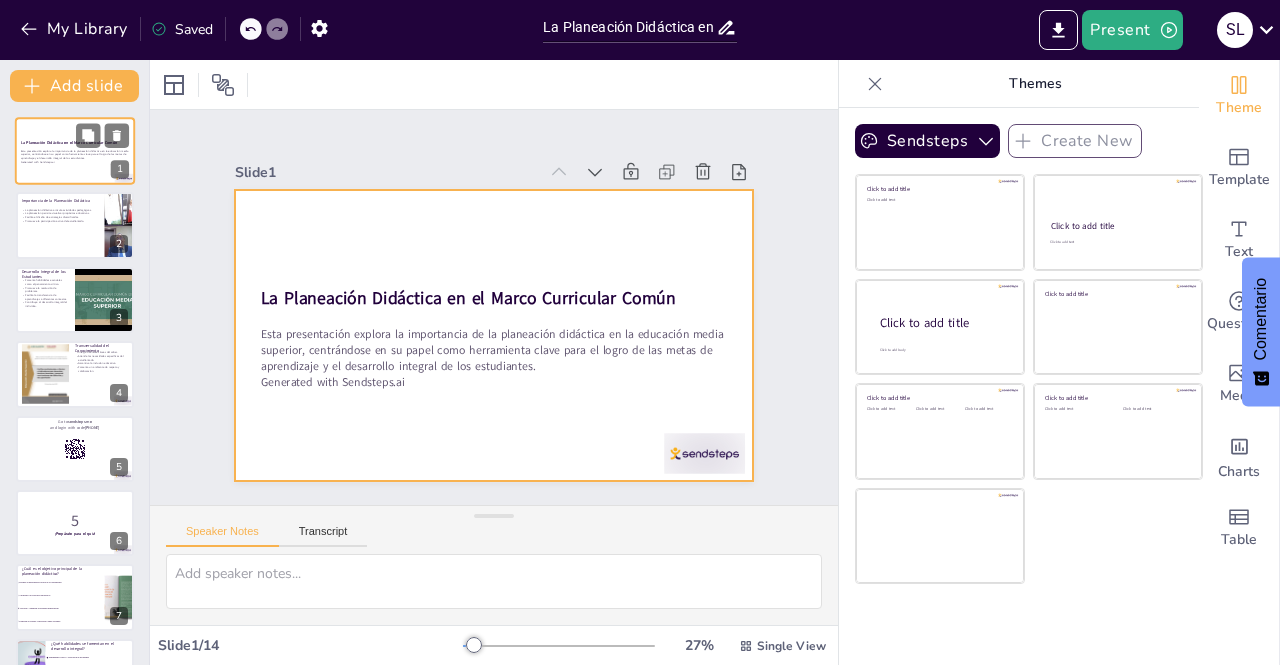 checkbox on "true" 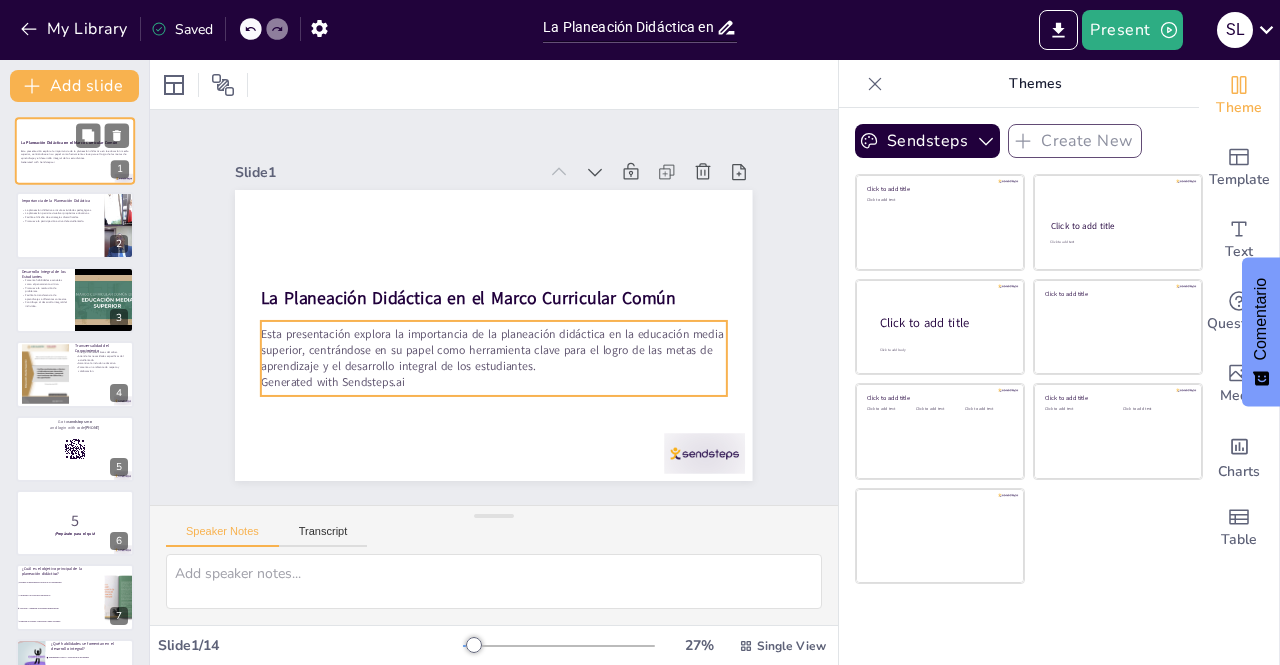 click on "Esta presentación explora la importancia de la planeación didáctica en la educación media superior, centrándose en su papel como herramienta clave para el logro de las metas de aprendizaje y el desarrollo integral de los estudiantes." at bounding box center [75, 154] 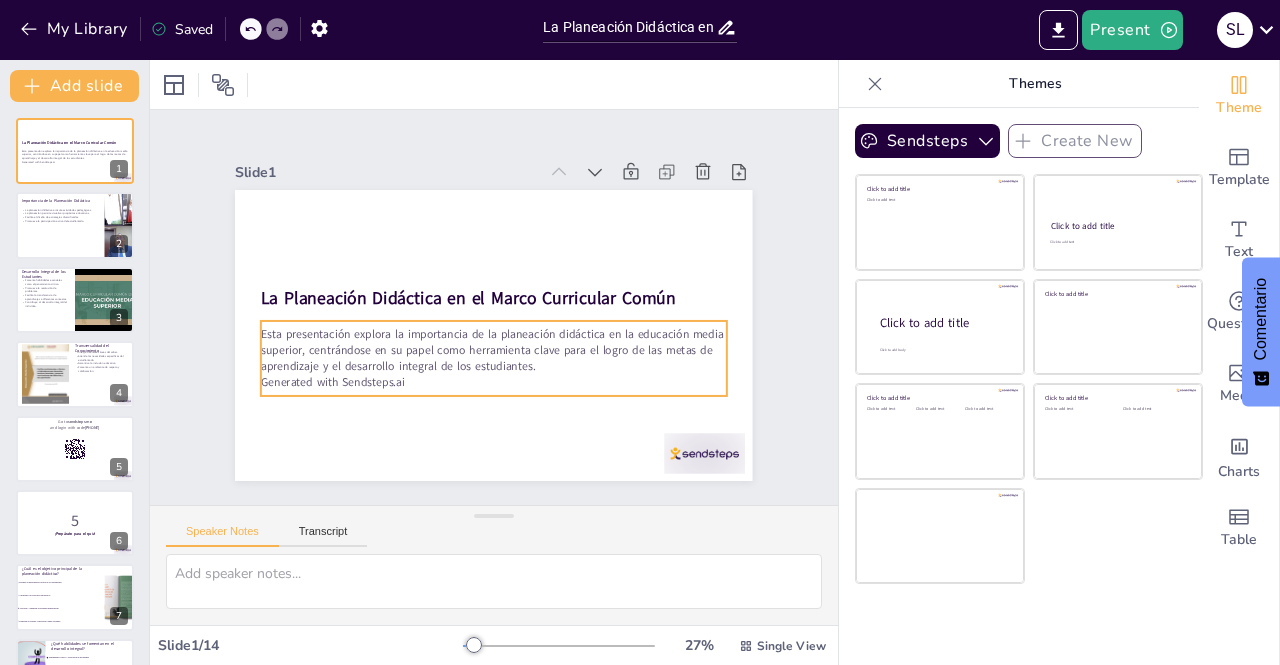 checkbox on "true" 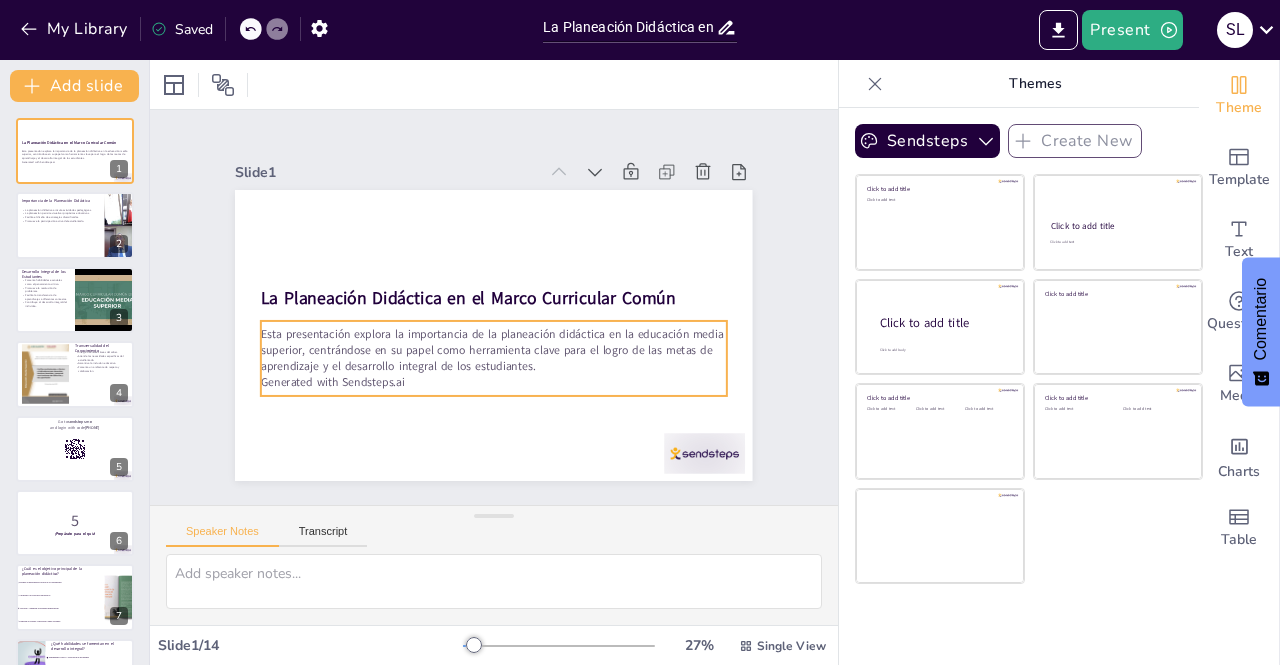 checkbox on "true" 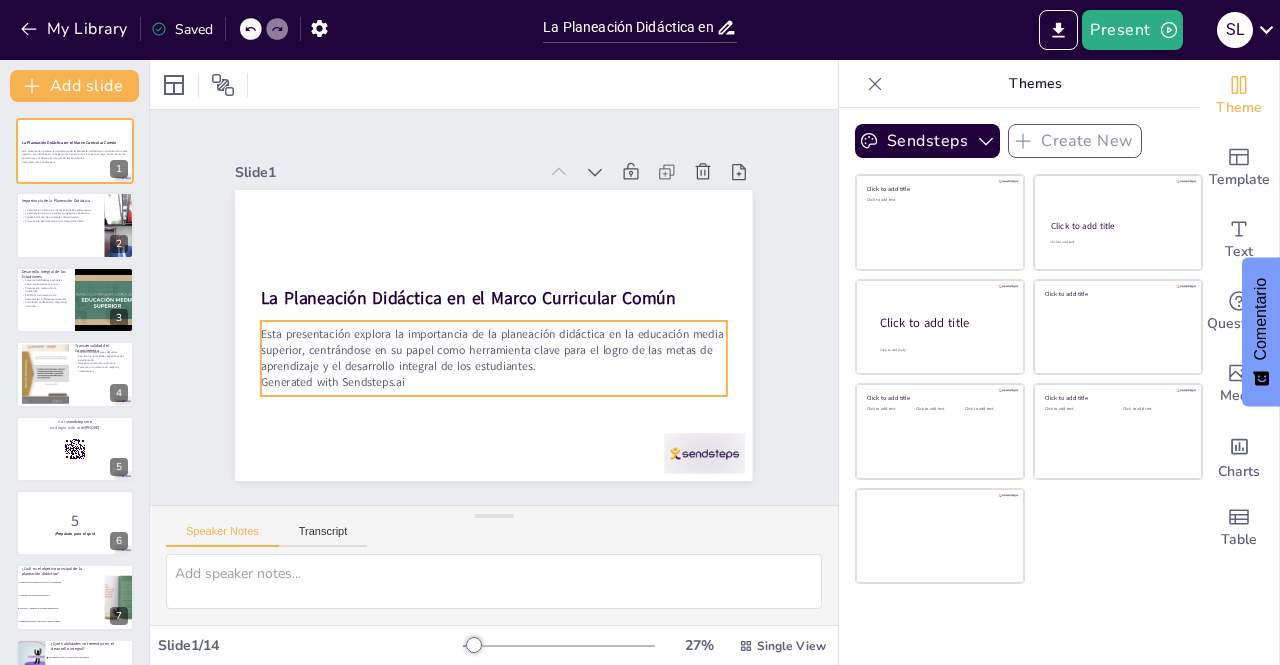 checkbox on "true" 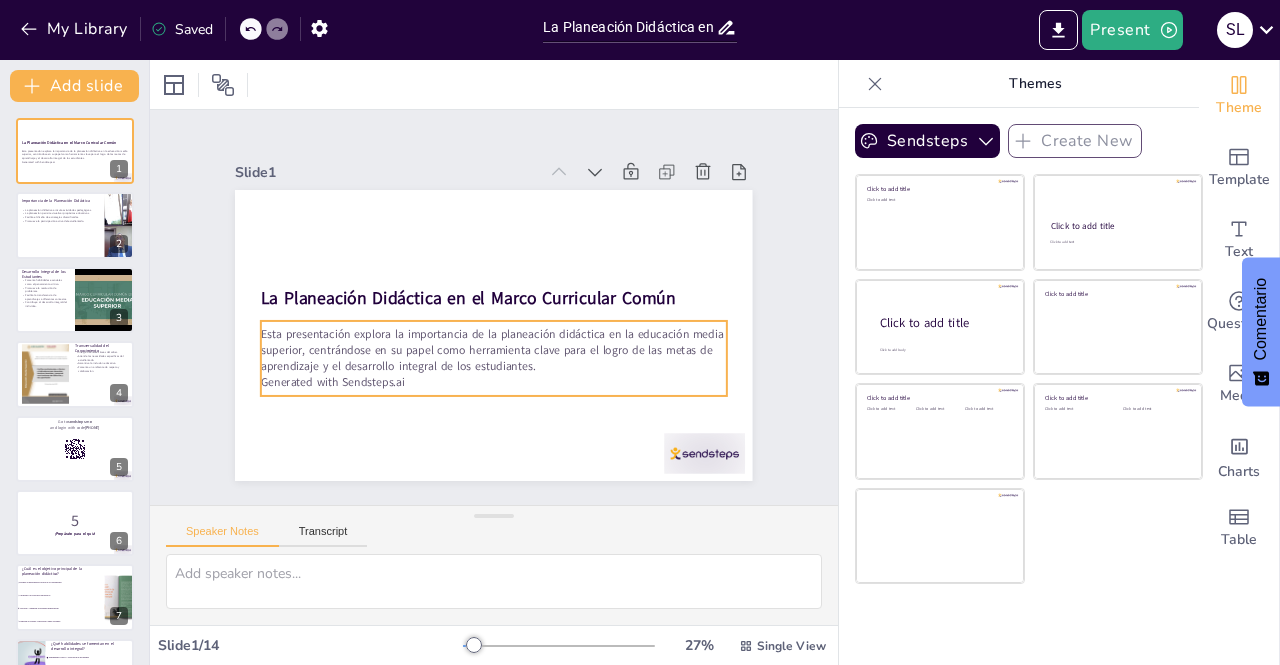 checkbox on "true" 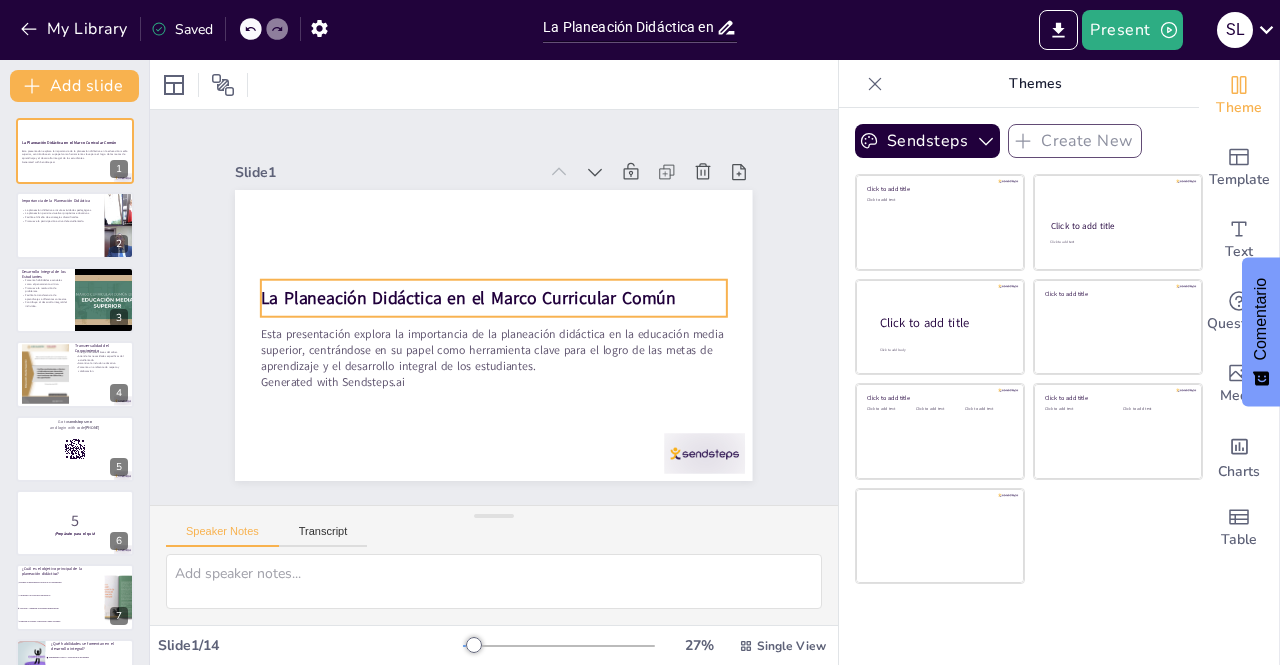 checkbox on "true" 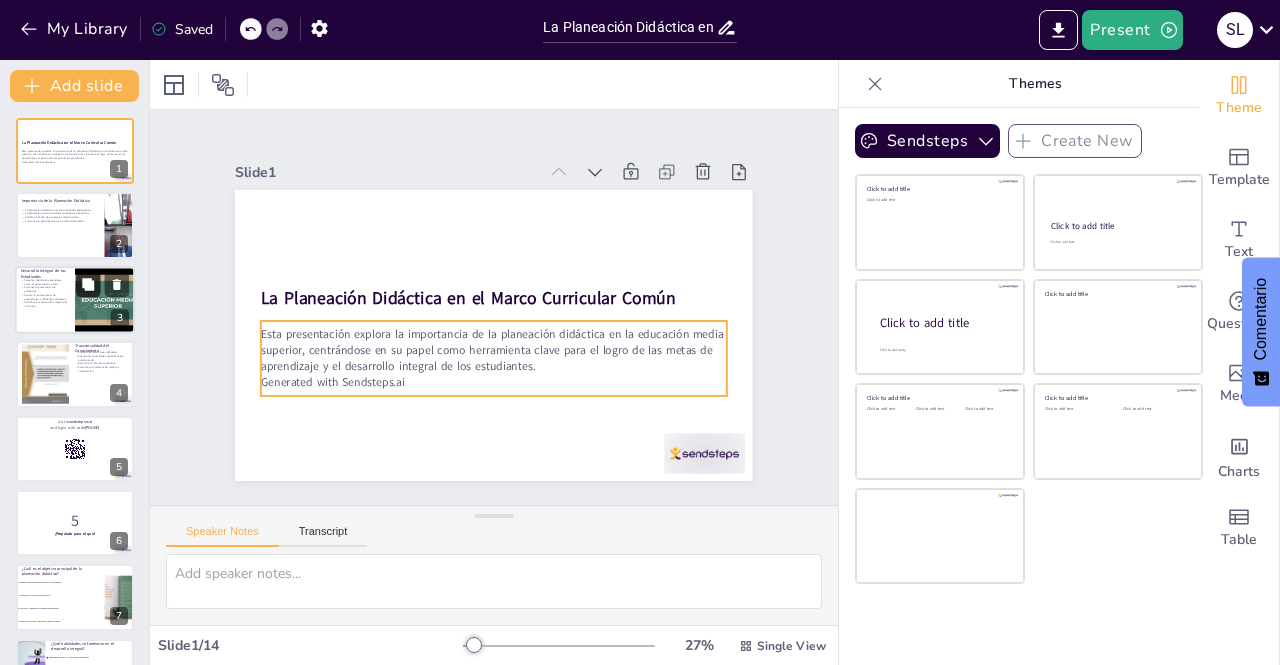 checkbox on "true" 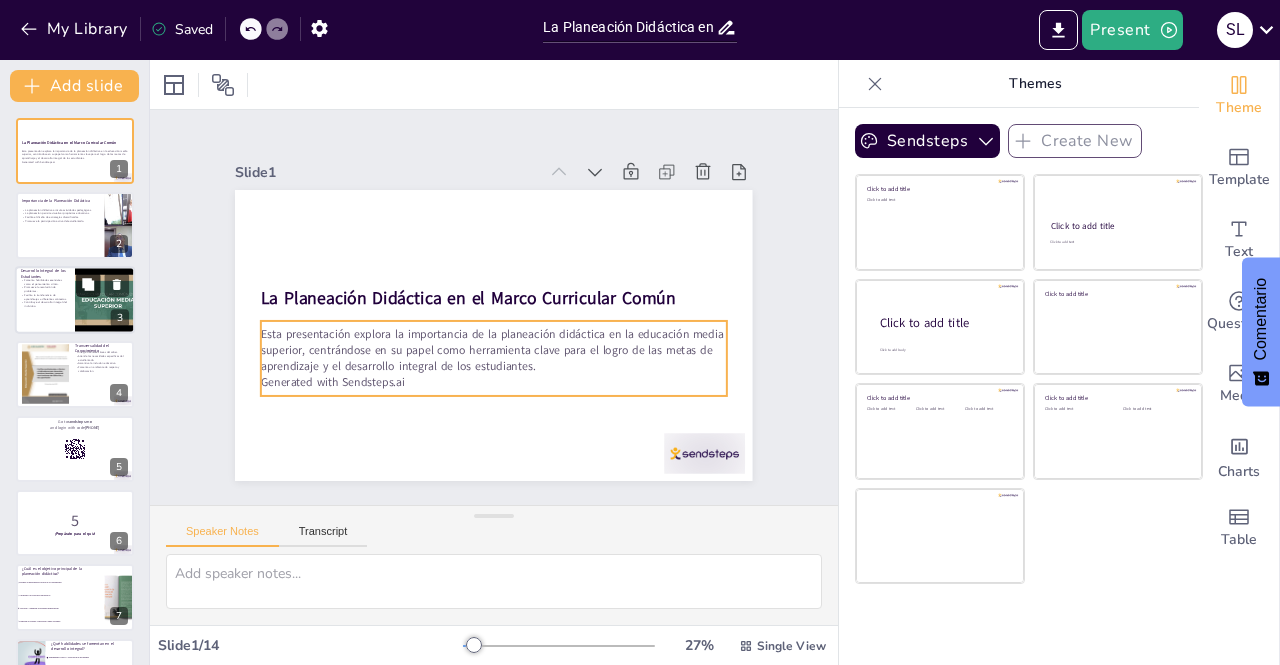 checkbox on "true" 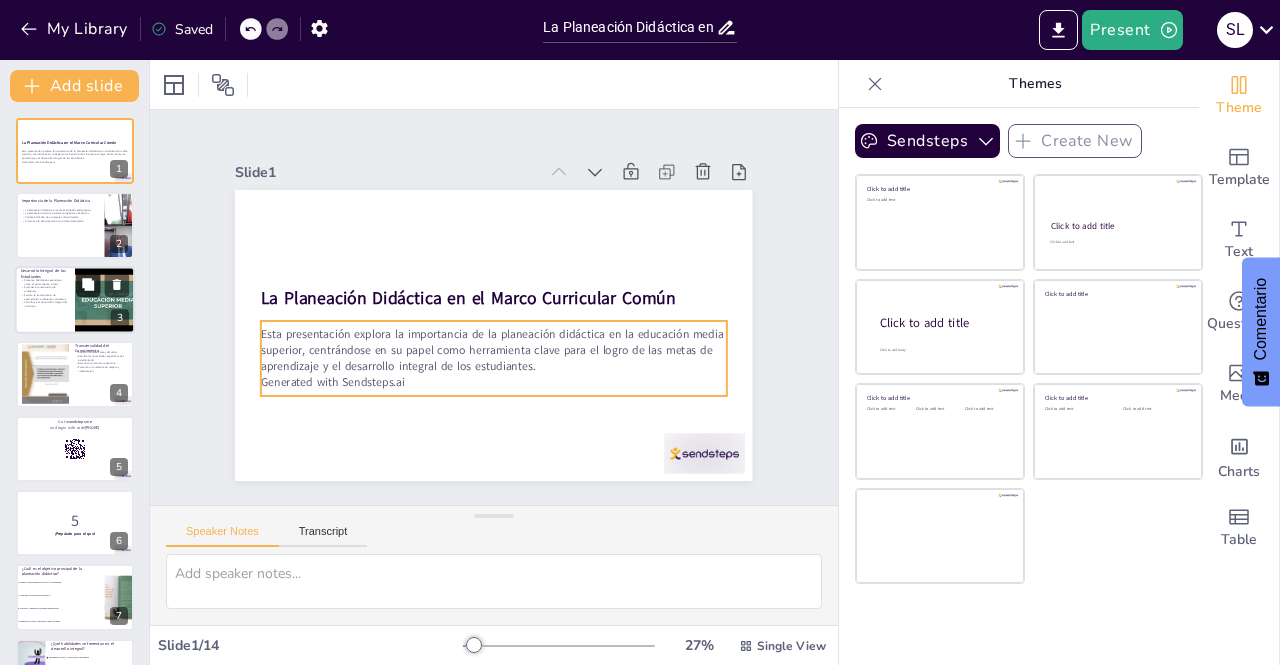 checkbox on "true" 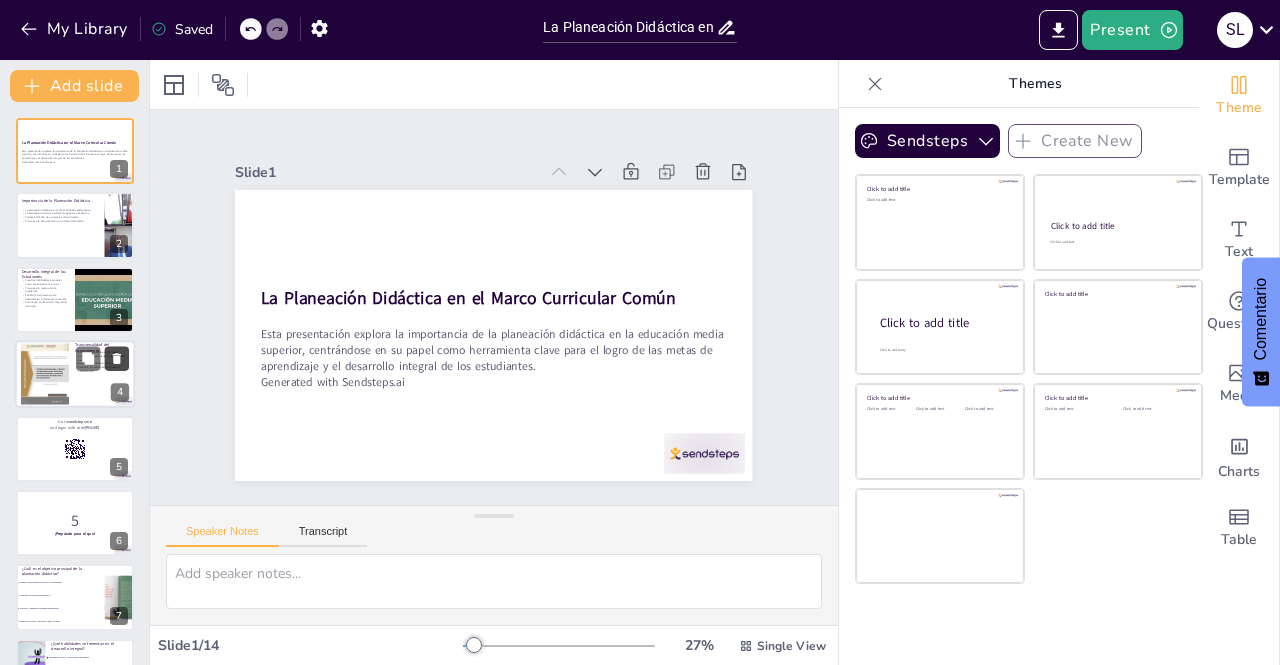 checkbox on "true" 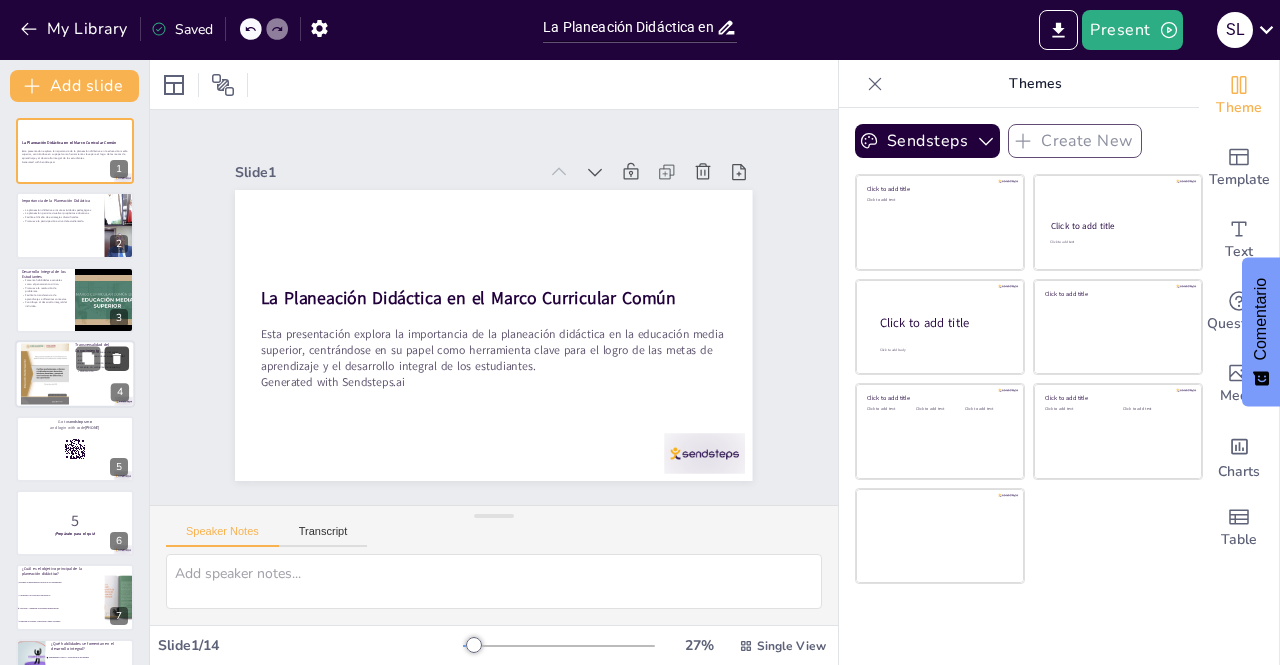 checkbox on "true" 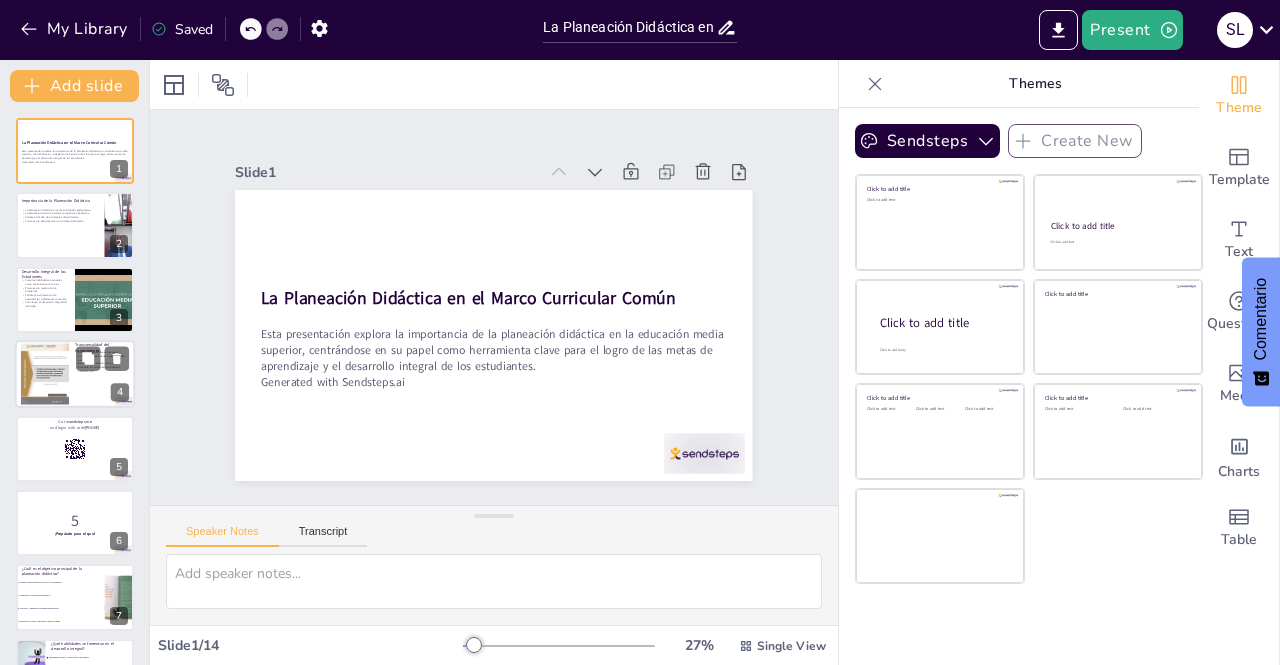 checkbox on "true" 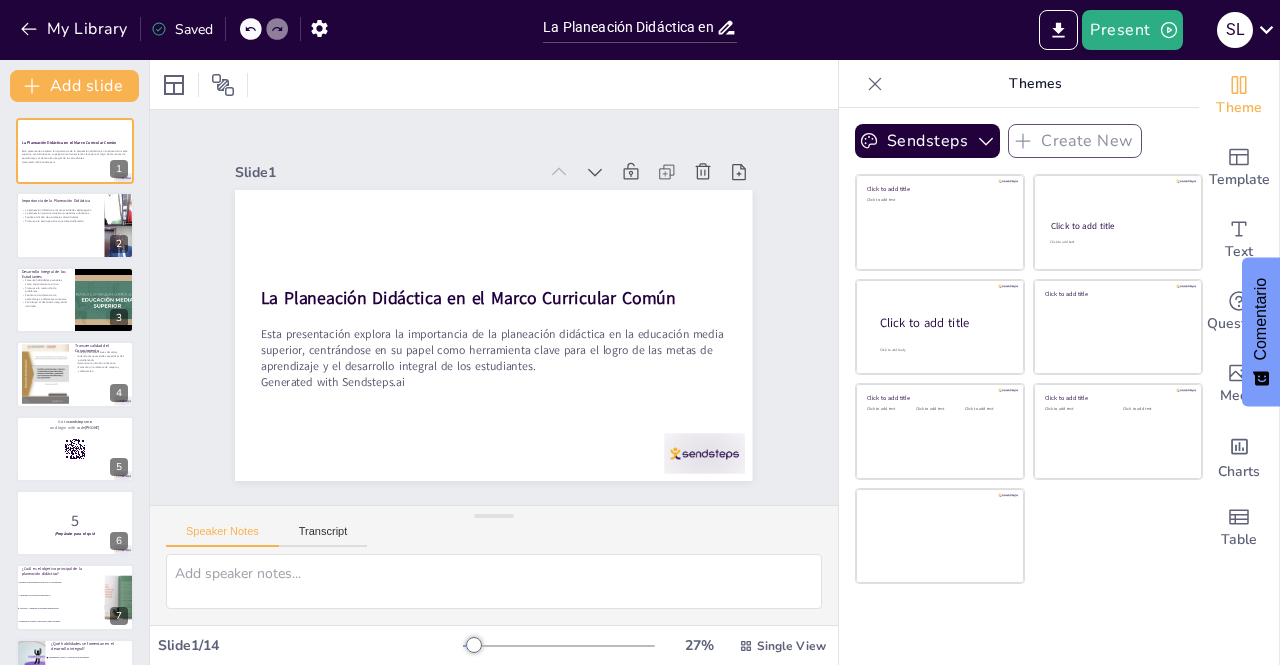 checkbox on "true" 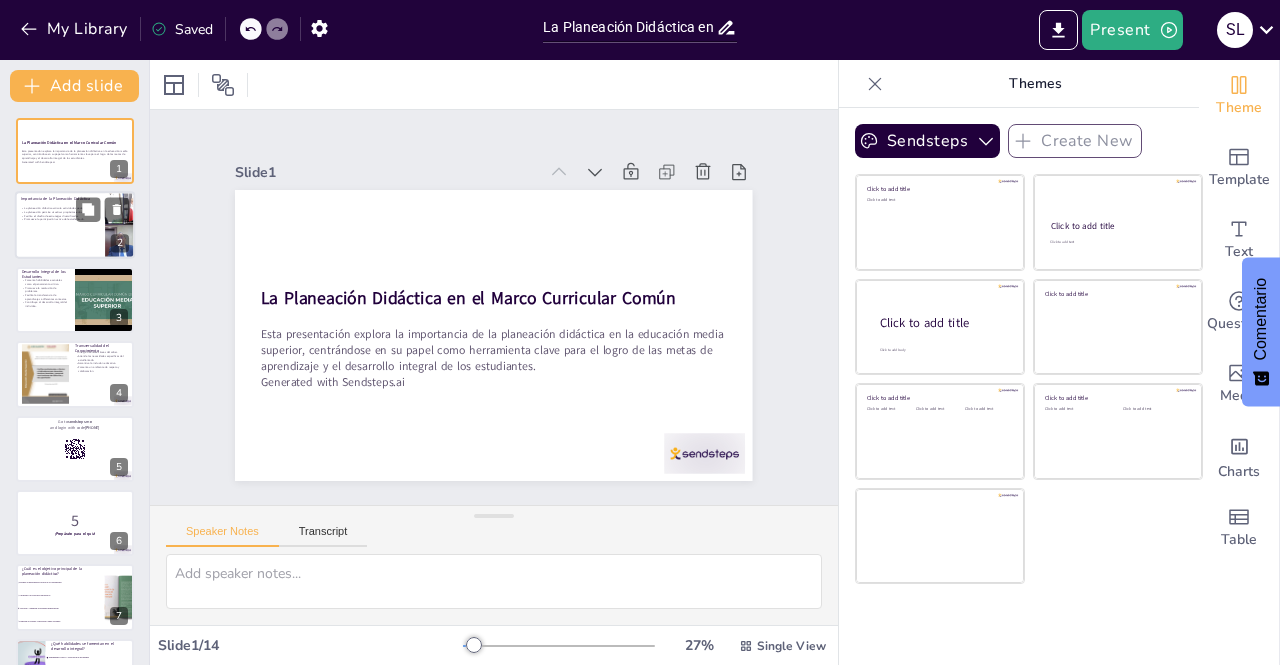click on "Promueve la participación activa del estudiantado." at bounding box center [60, 220] 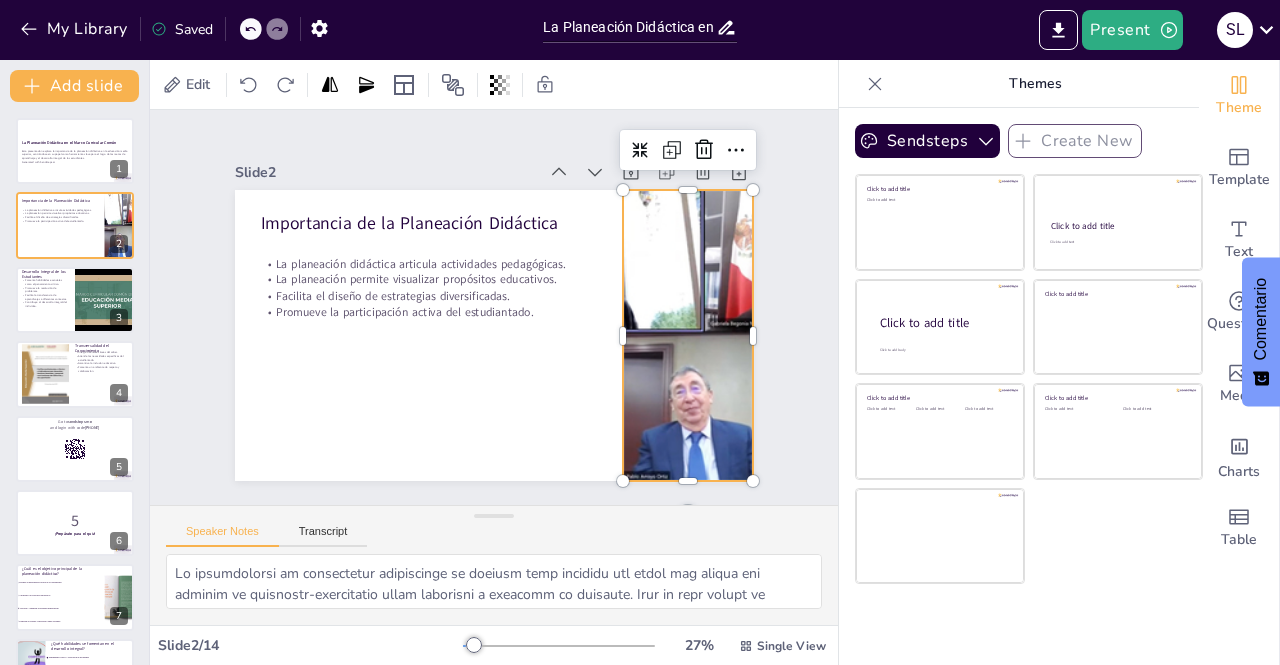 click at bounding box center (683, 355) 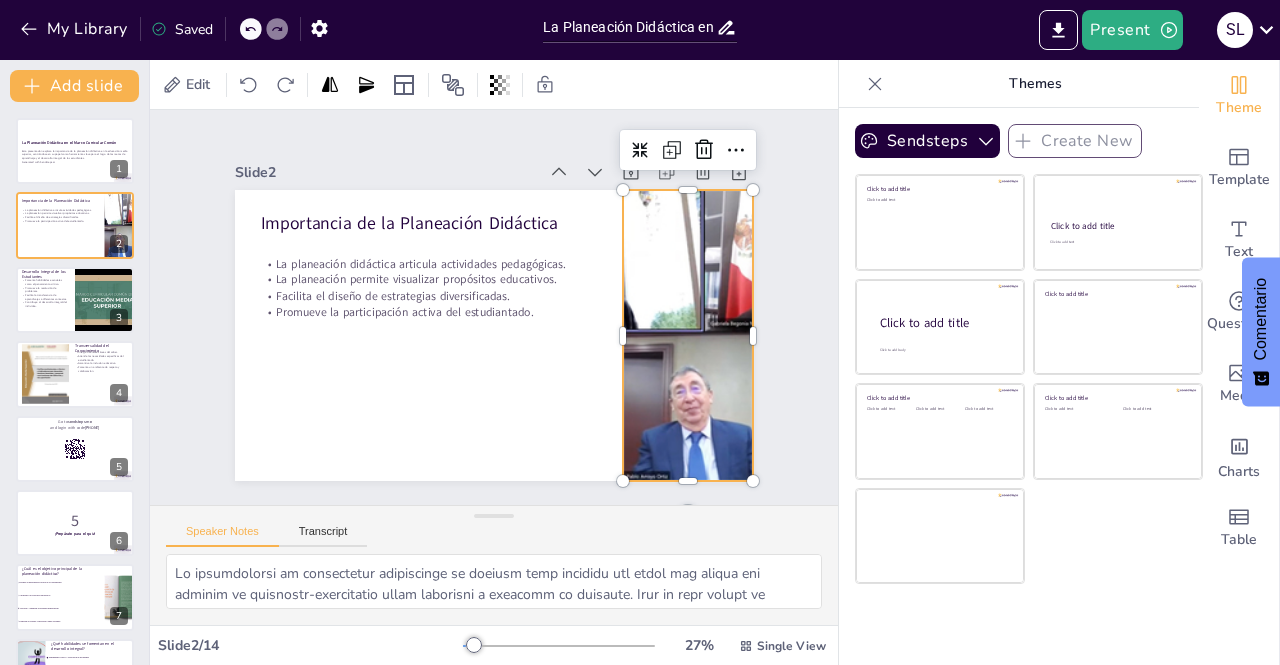 click at bounding box center (683, 355) 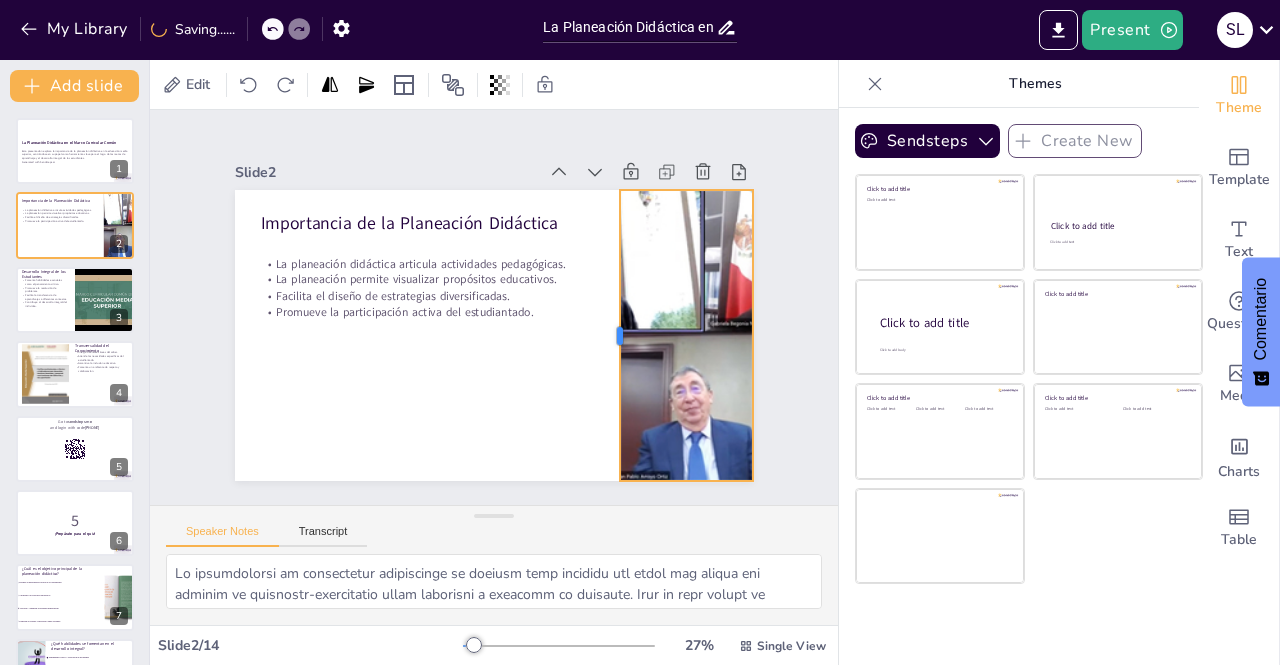 drag, startPoint x: 607, startPoint y: 323, endPoint x: 604, endPoint y: 355, distance: 32.140316 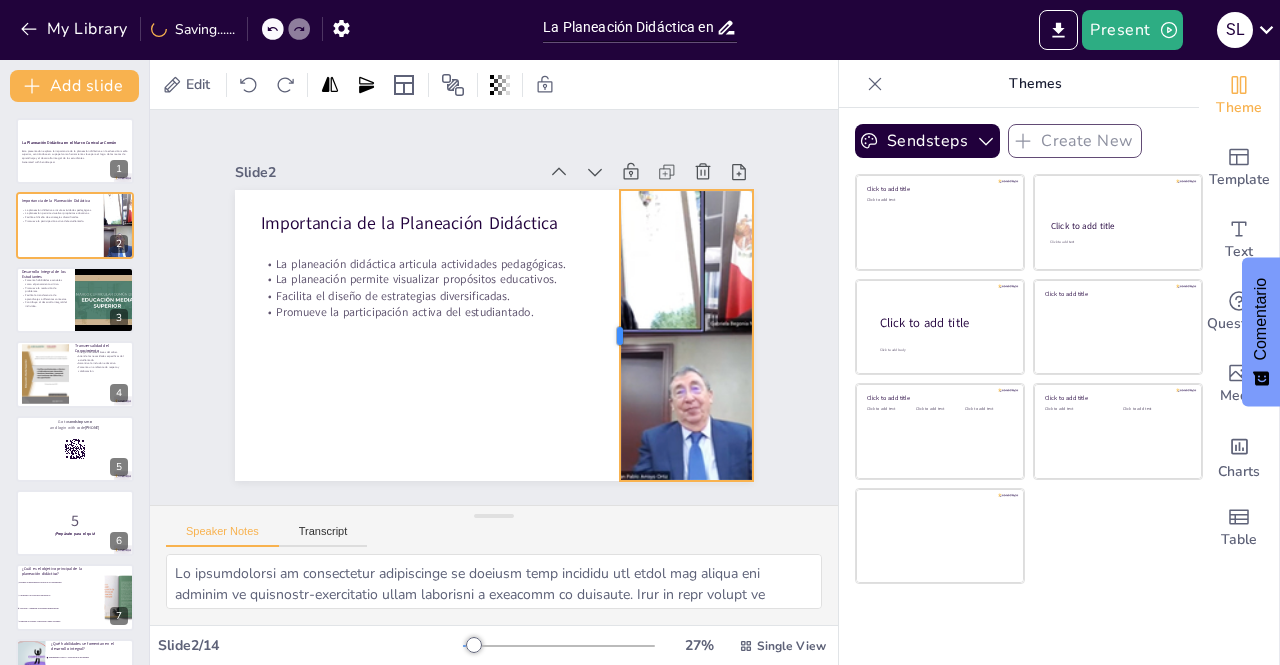 click at bounding box center [609, 347] 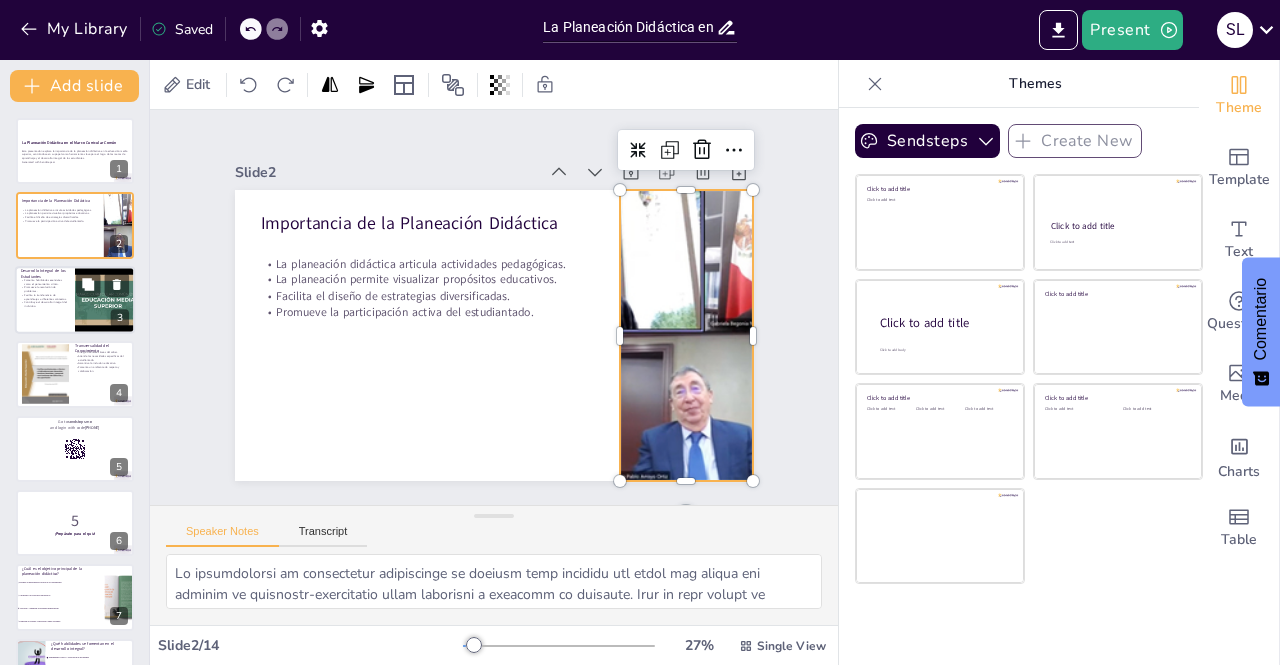 click on "Contribuye al desarrollo integral del individuo." at bounding box center (45, 303) 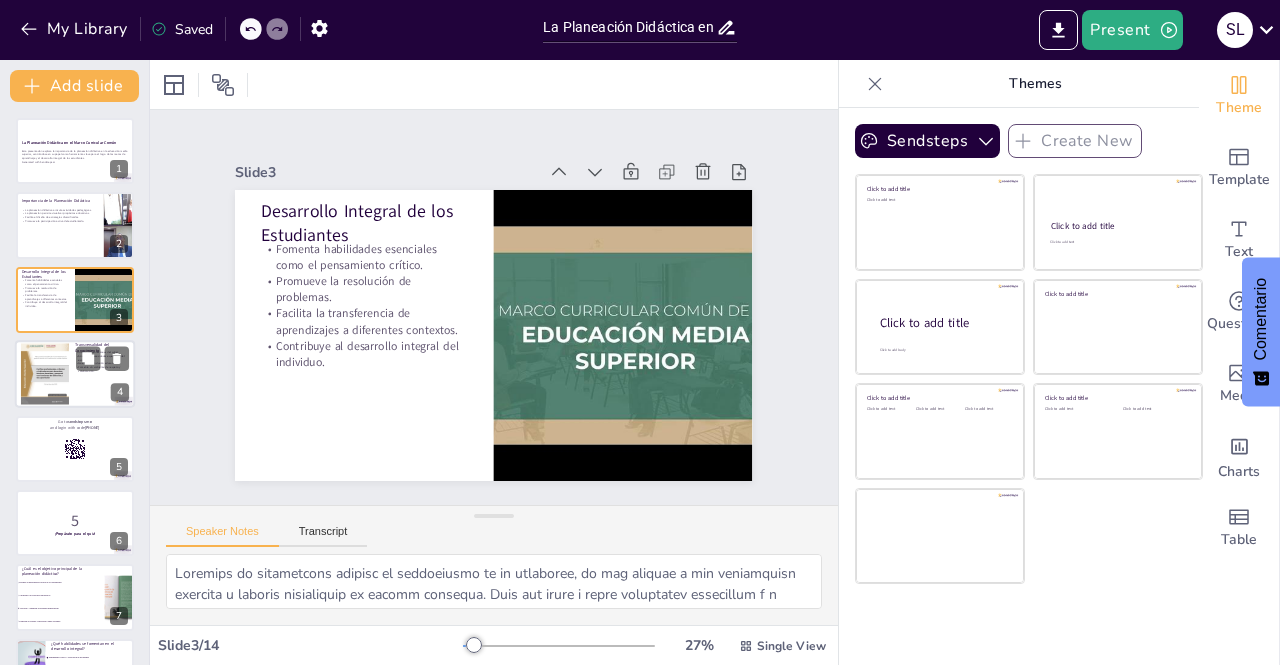 click at bounding box center [45, 374] 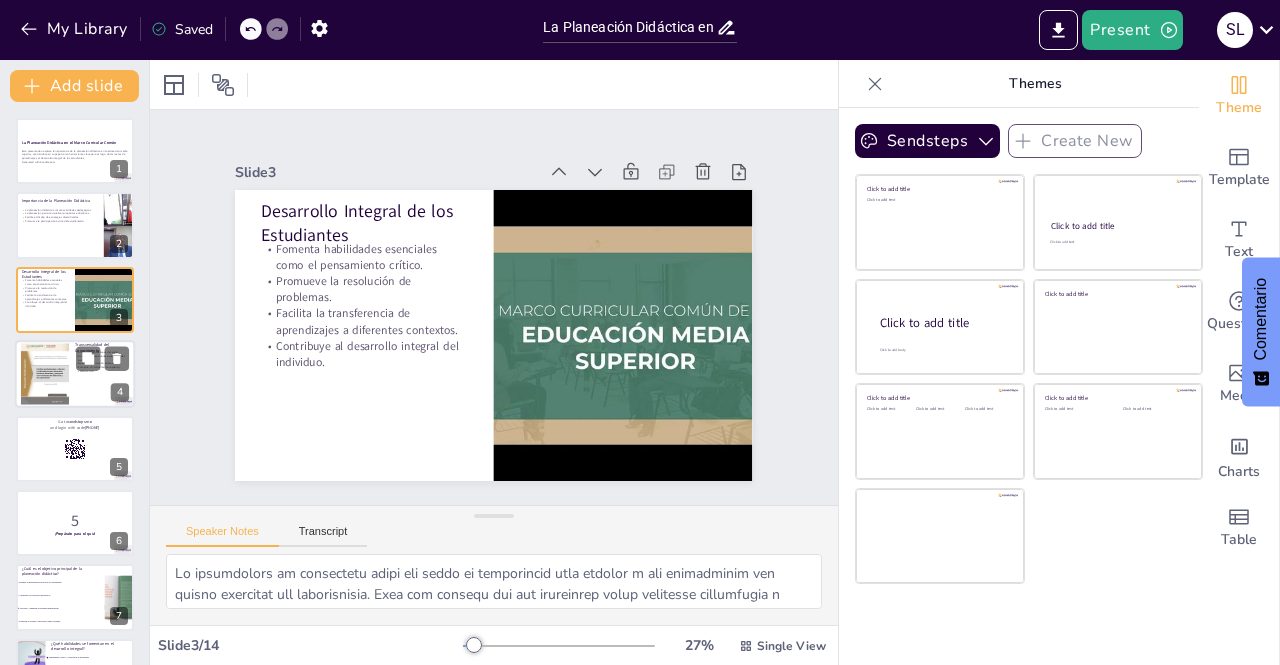 click at bounding box center (45, 374) 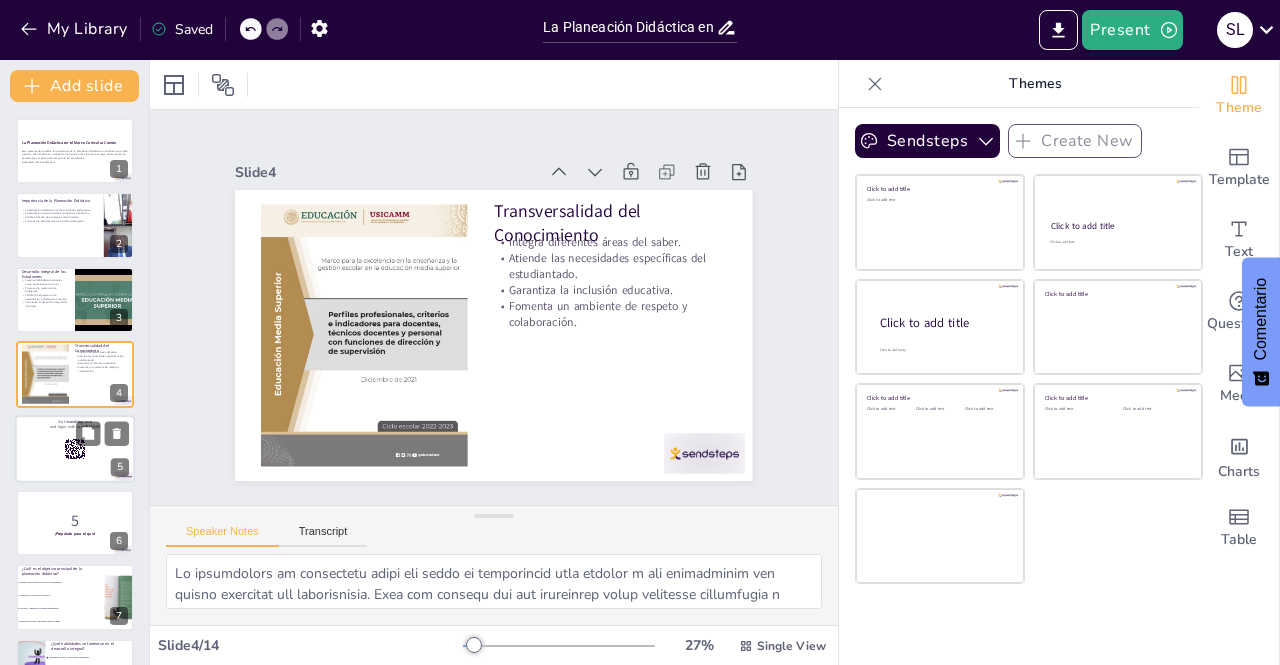 click at bounding box center [75, 449] 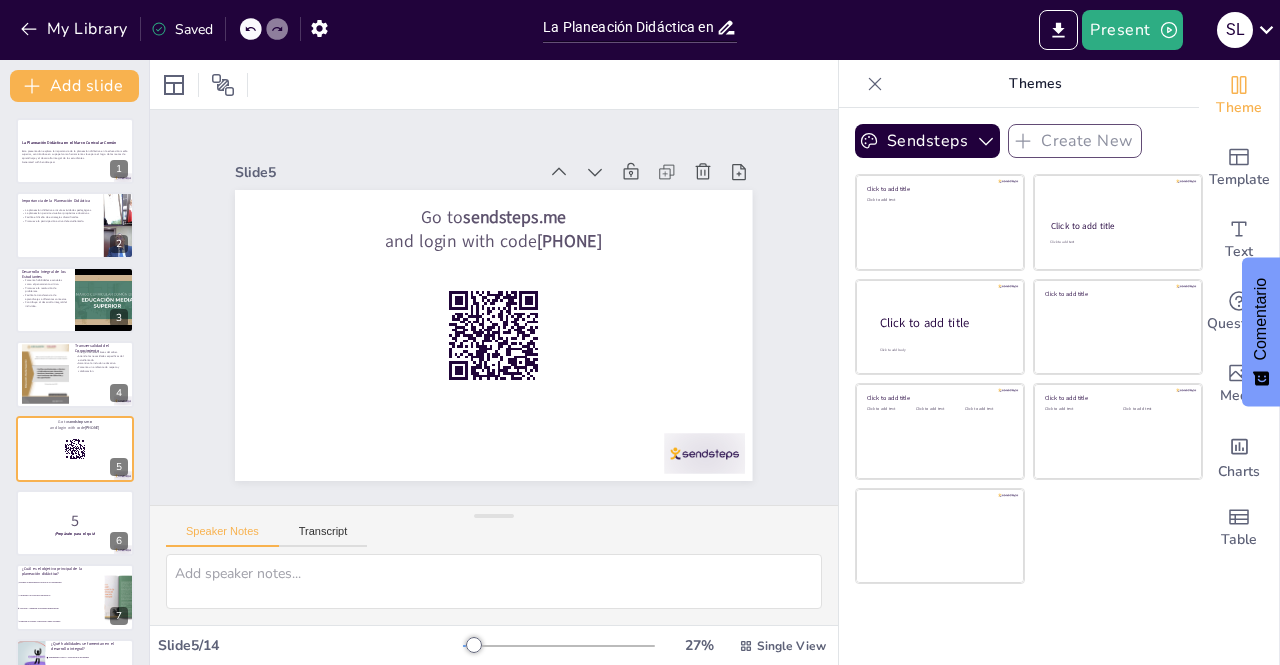 scroll, scrollTop: 65, scrollLeft: 0, axis: vertical 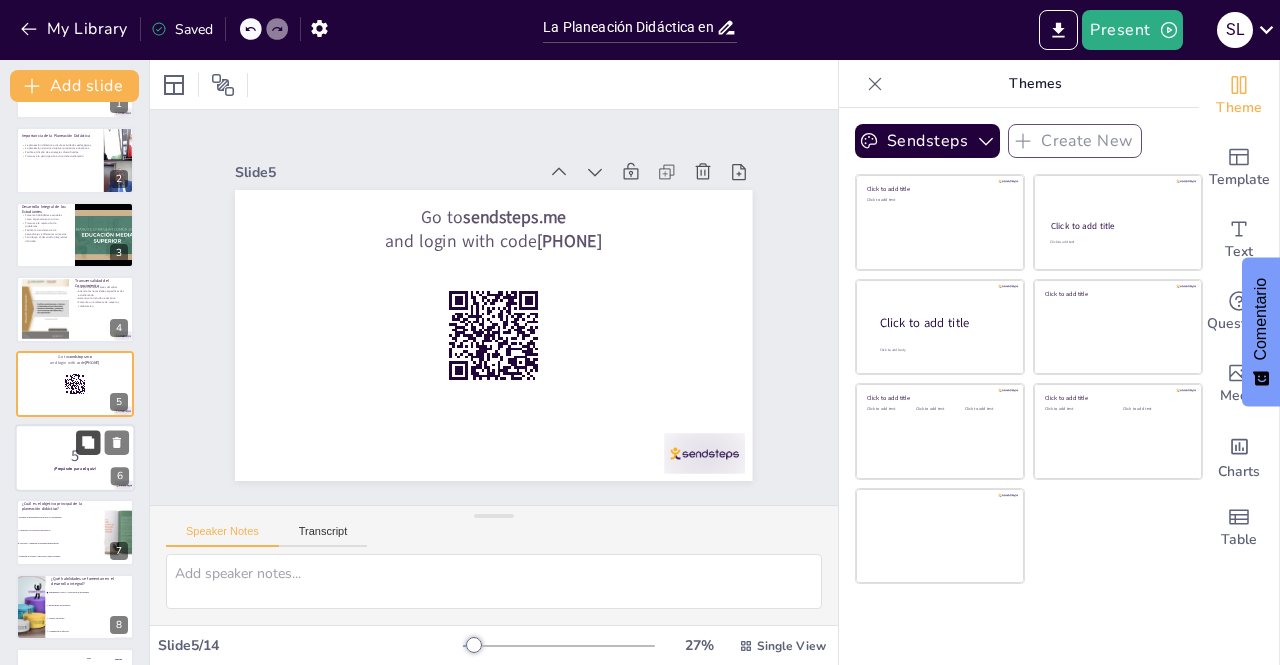 click 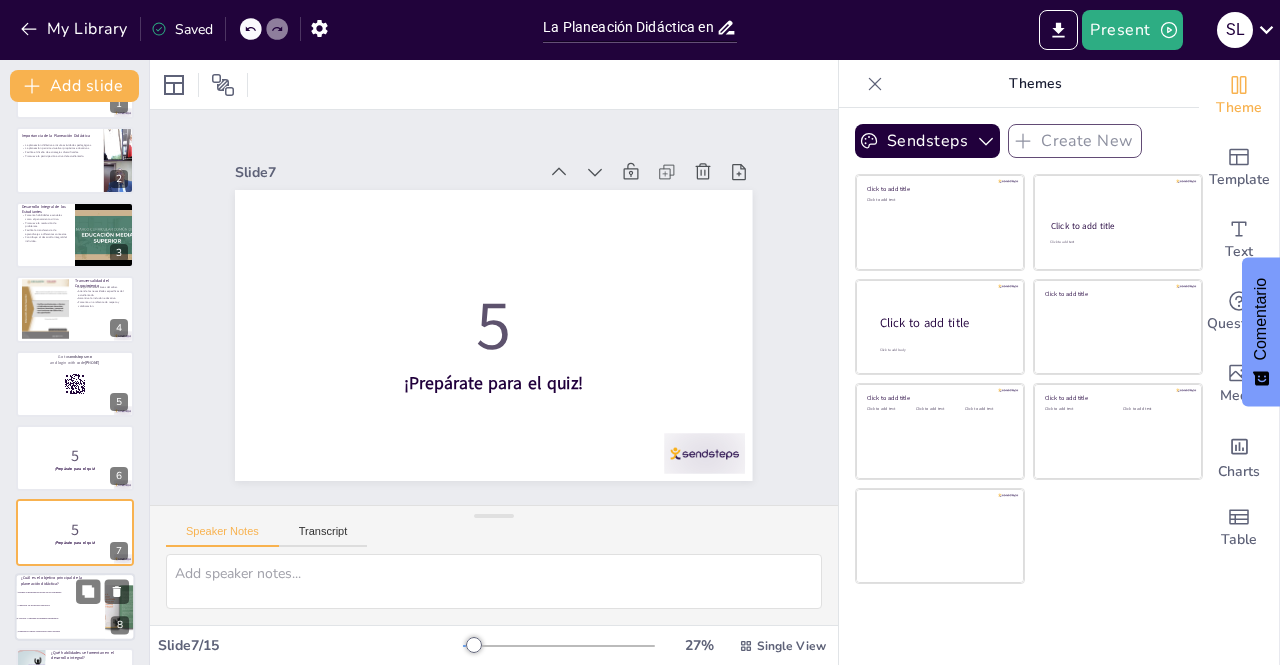 scroll, scrollTop: 214, scrollLeft: 0, axis: vertical 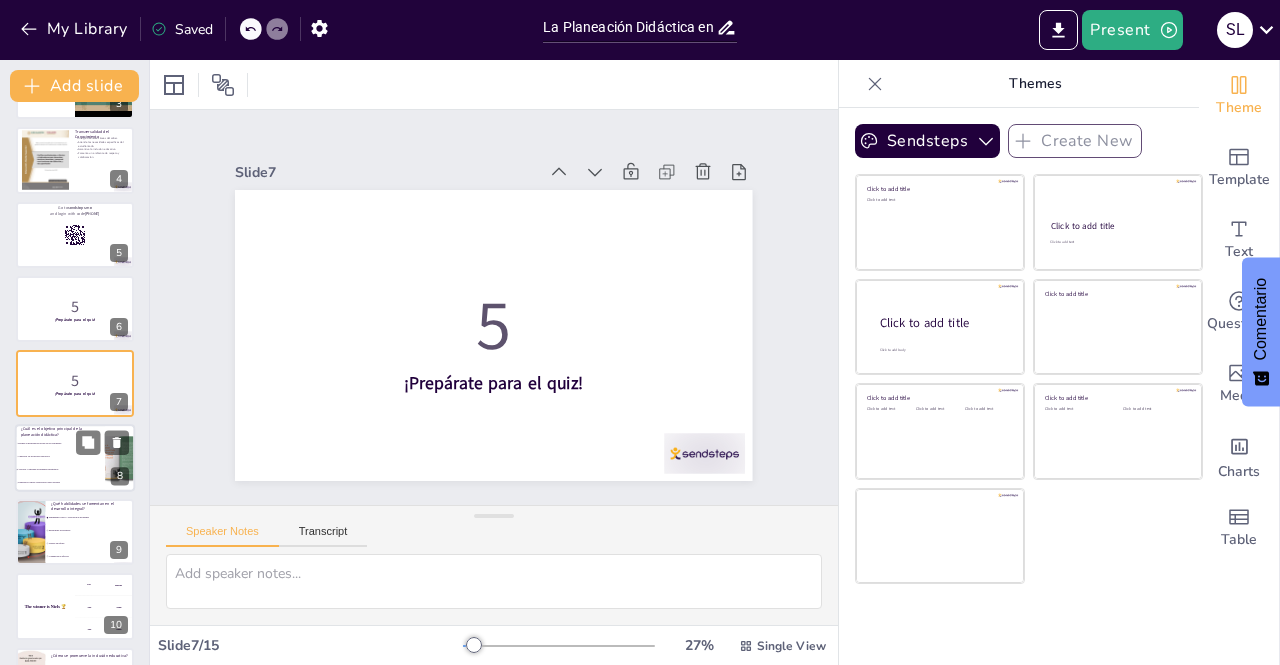 click on "Visualizar los propósitos educativos" at bounding box center [60, 456] 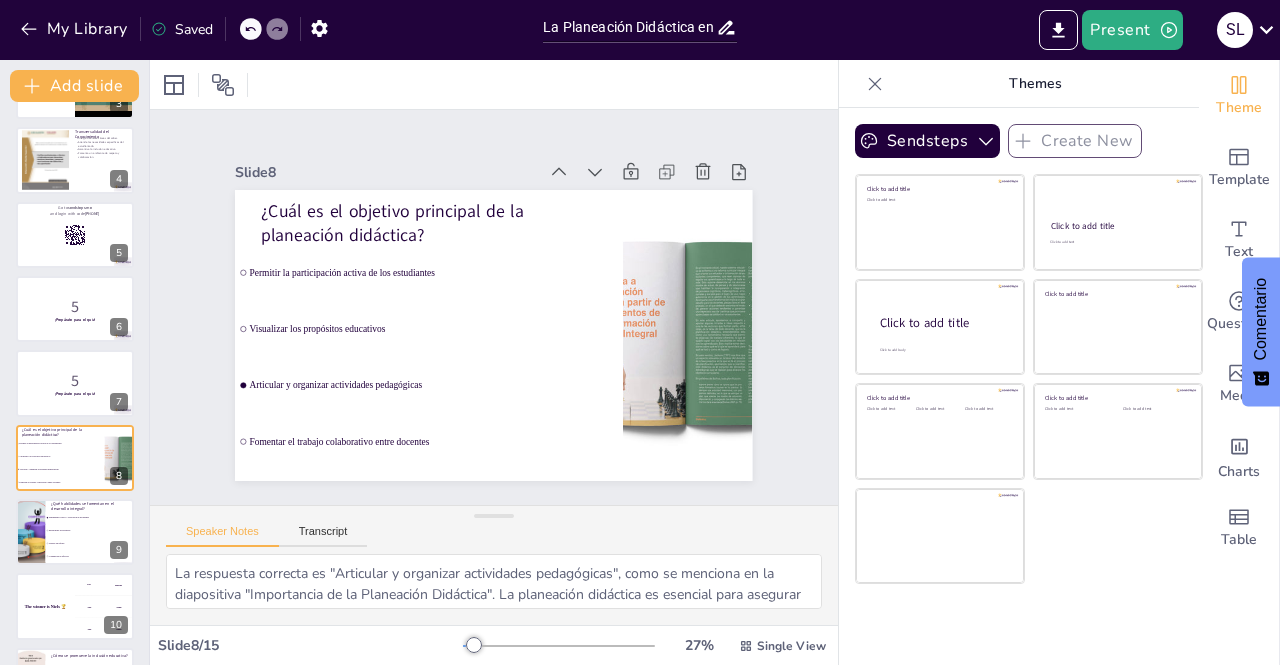 scroll, scrollTop: 288, scrollLeft: 0, axis: vertical 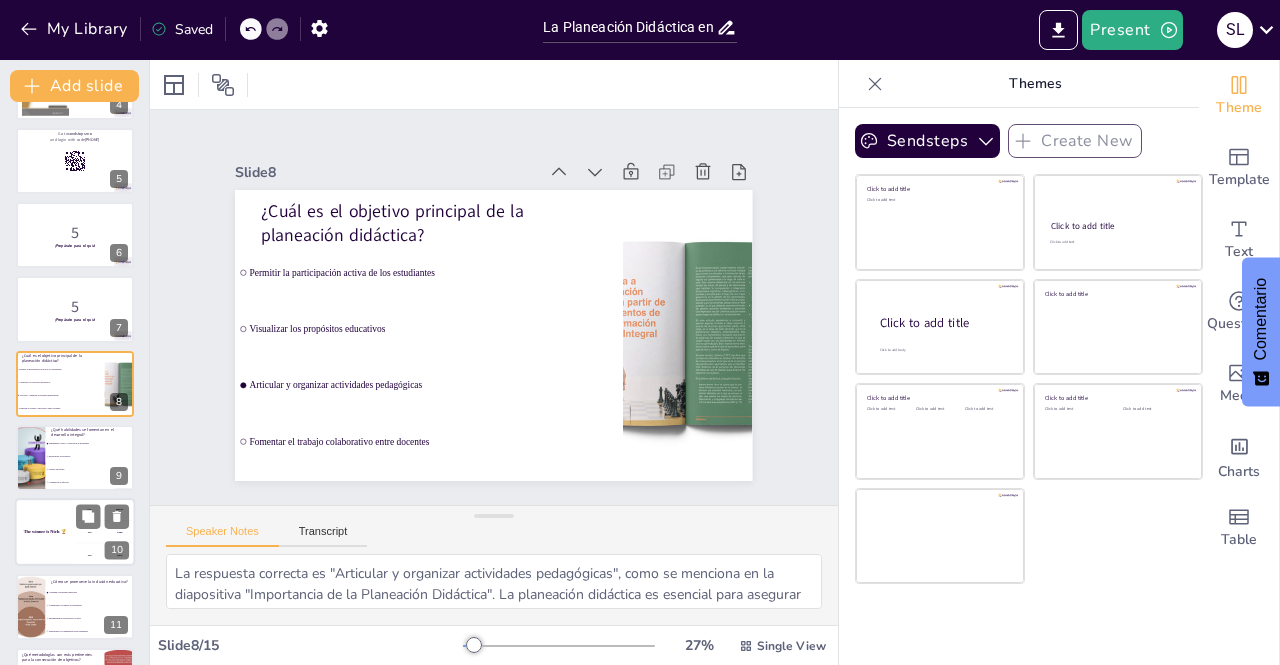click on "The winner is   Niels 🏆" at bounding box center [45, 533] 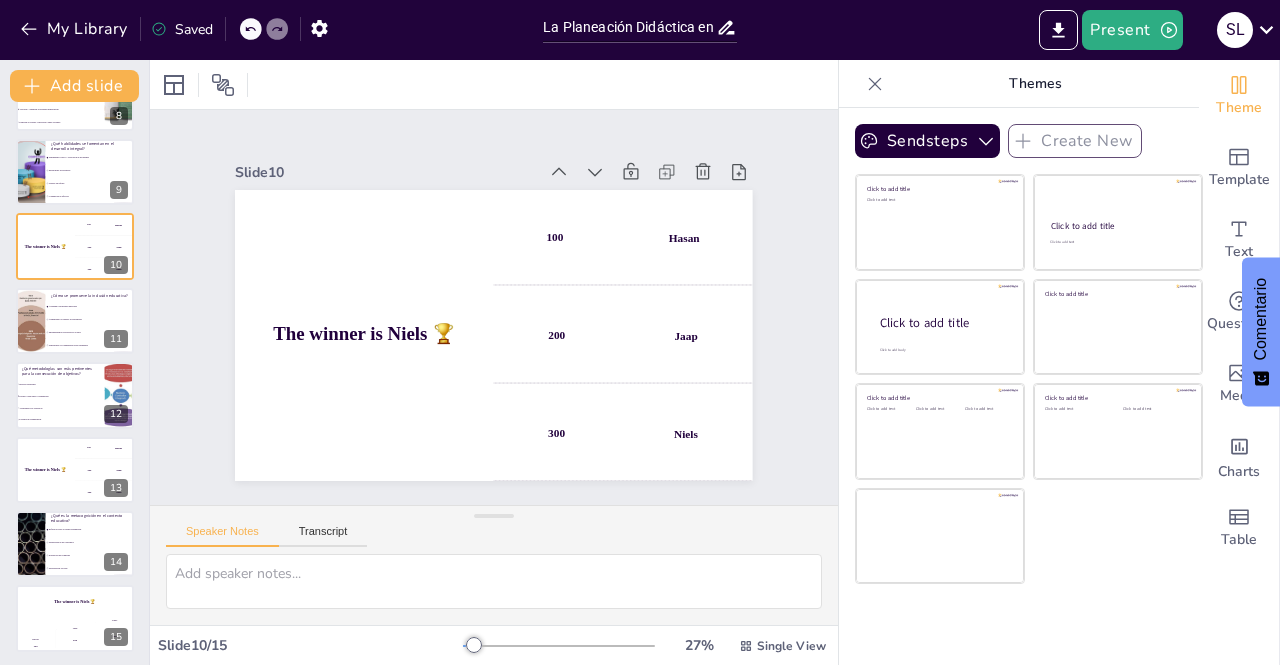 scroll, scrollTop: 576, scrollLeft: 0, axis: vertical 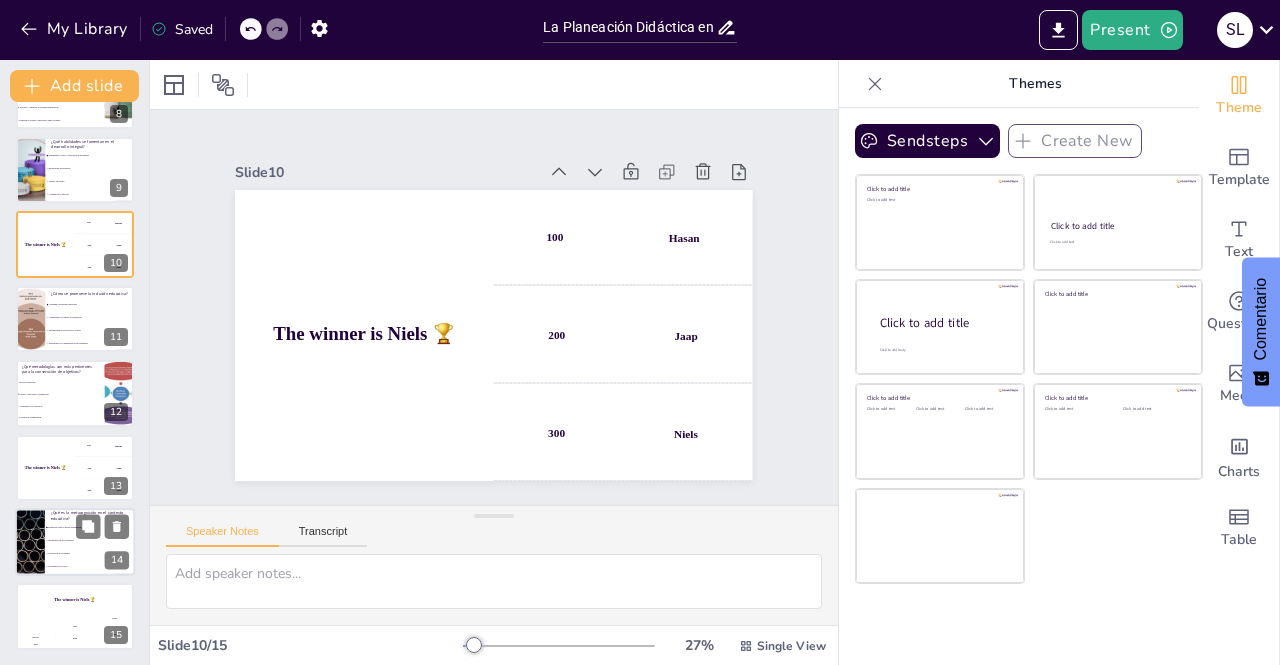 click on "Evaluación de exámenes" at bounding box center (90, 553) 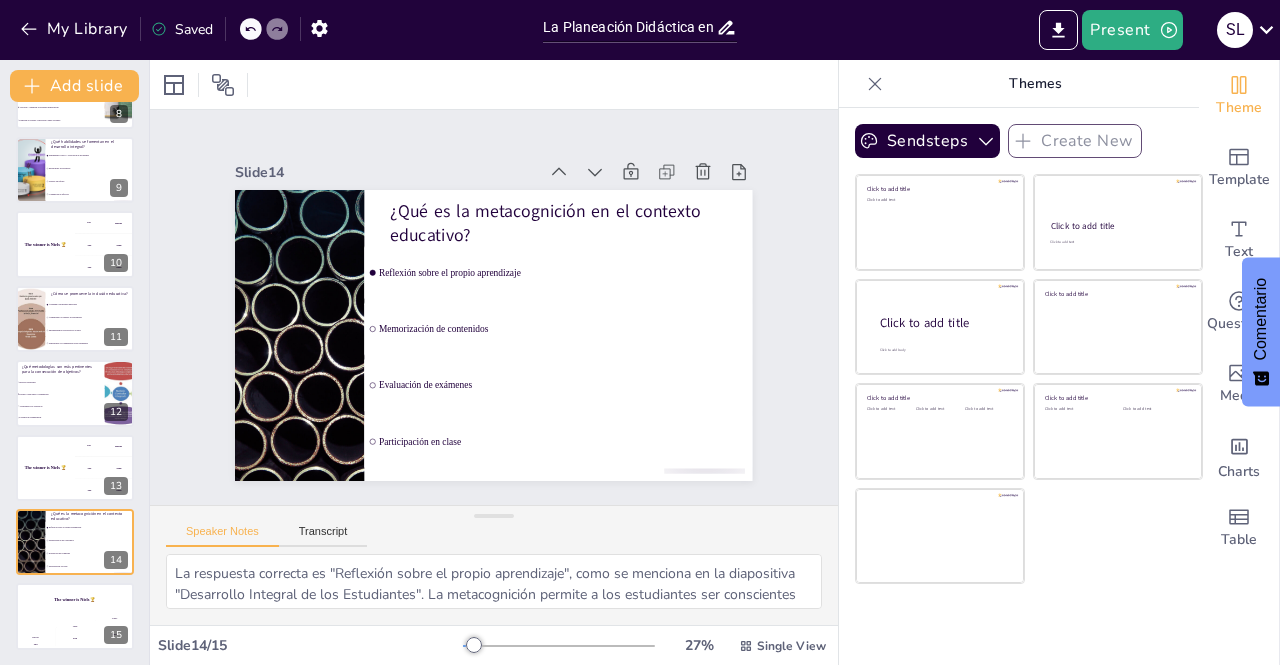 scroll, scrollTop: 0, scrollLeft: 0, axis: both 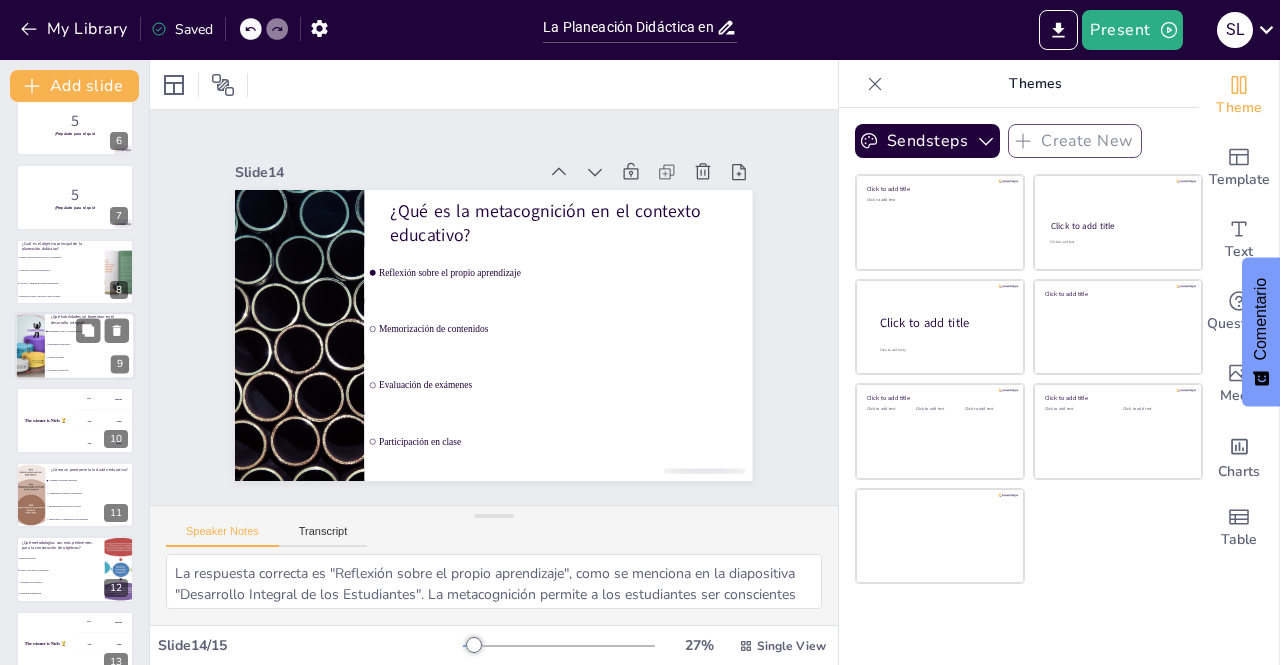 click on "Habilidades tecnológicas" at bounding box center [90, 344] 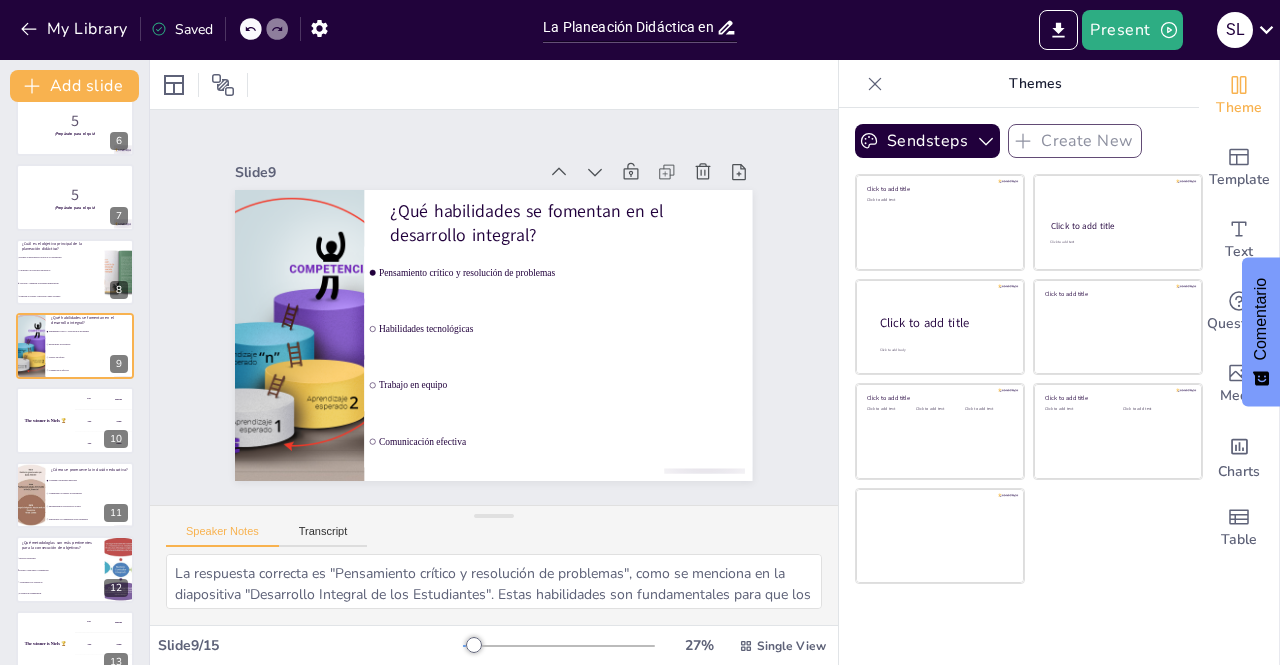 scroll, scrollTop: 362, scrollLeft: 0, axis: vertical 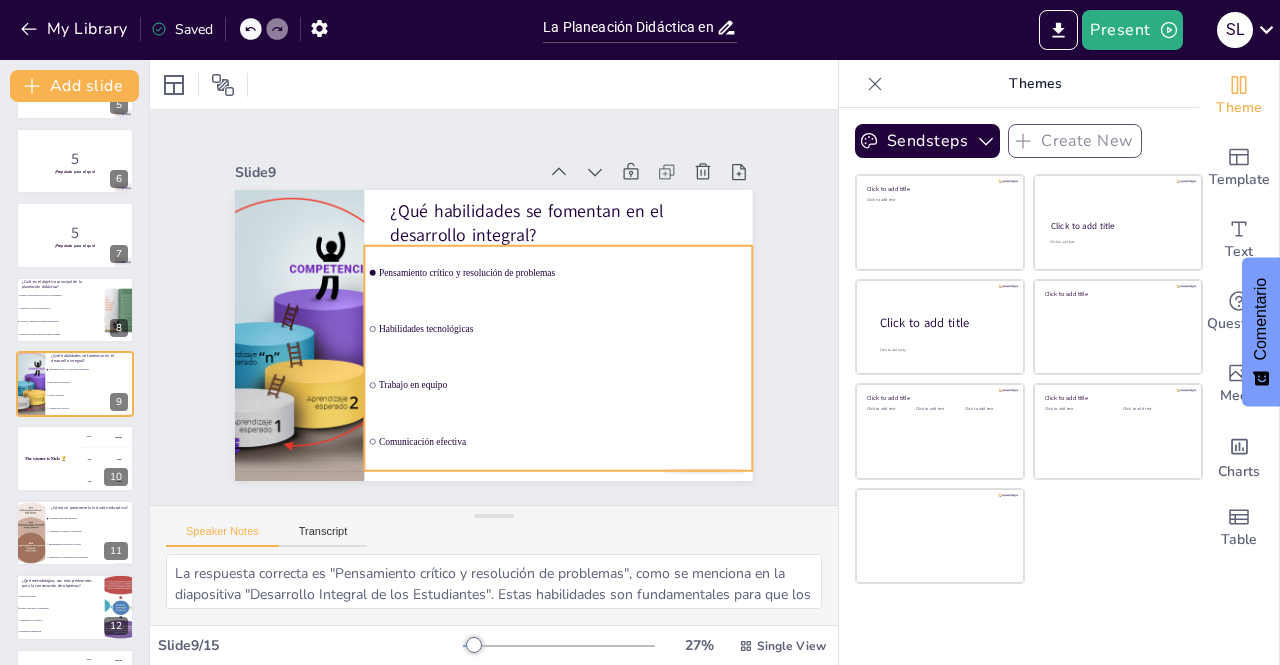 click on "Pensamiento crítico y resolución de problemas" at bounding box center [567, 280] 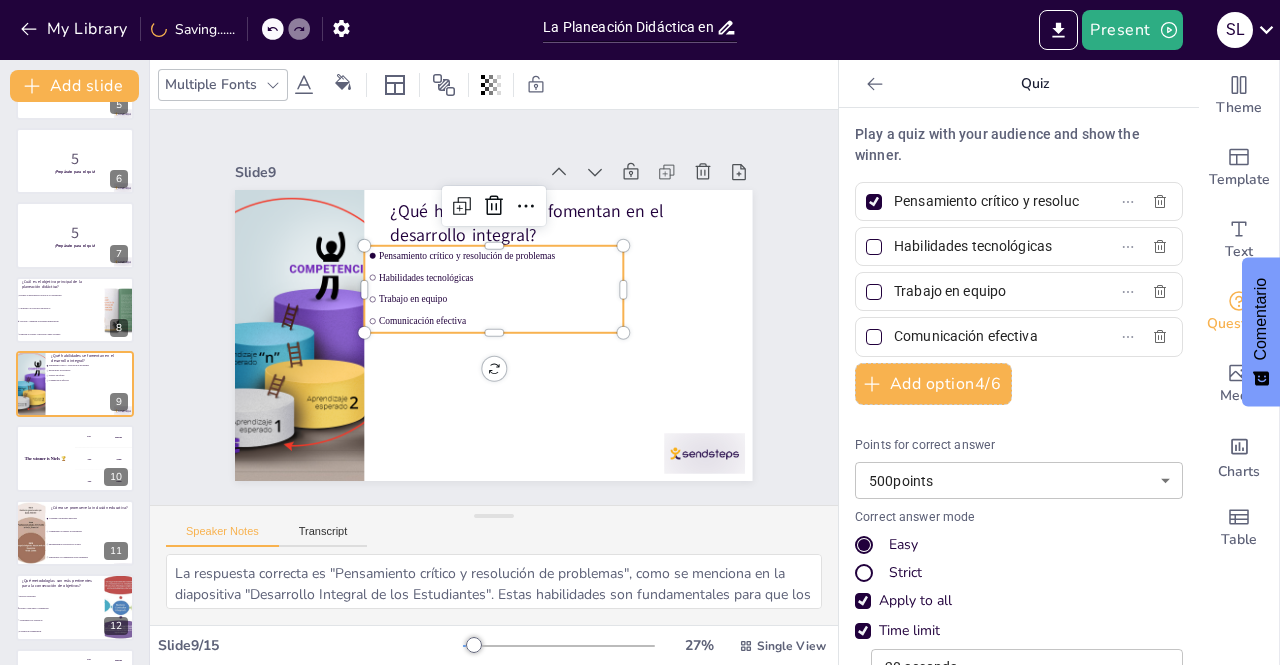 click on "Habilidades tecnológicas" at bounding box center (507, 280) 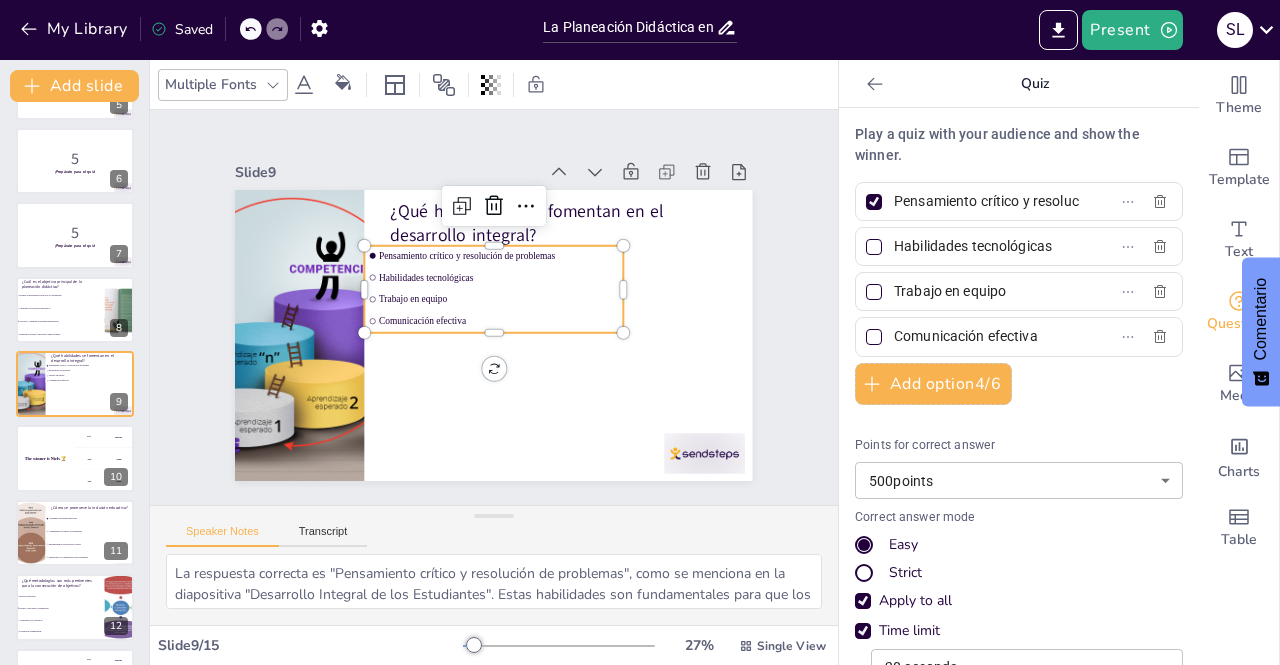 click on "Pensamiento crítico y resolución de problemas" at bounding box center [509, 258] 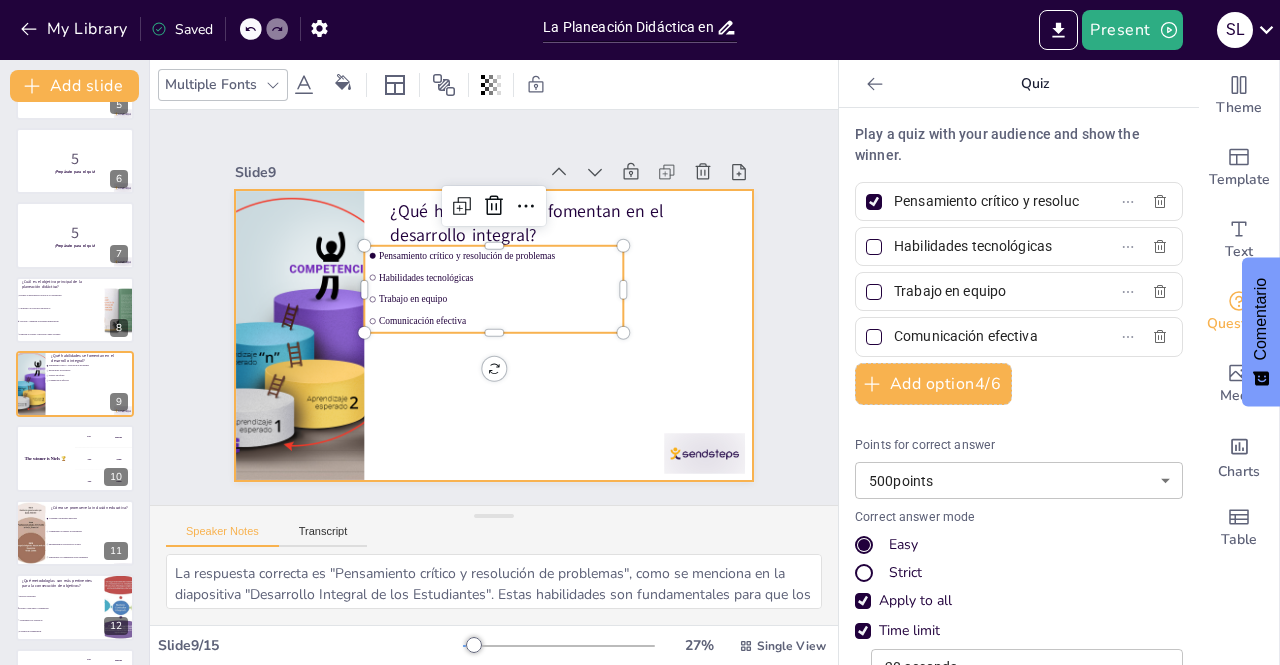 click at bounding box center (491, 335) 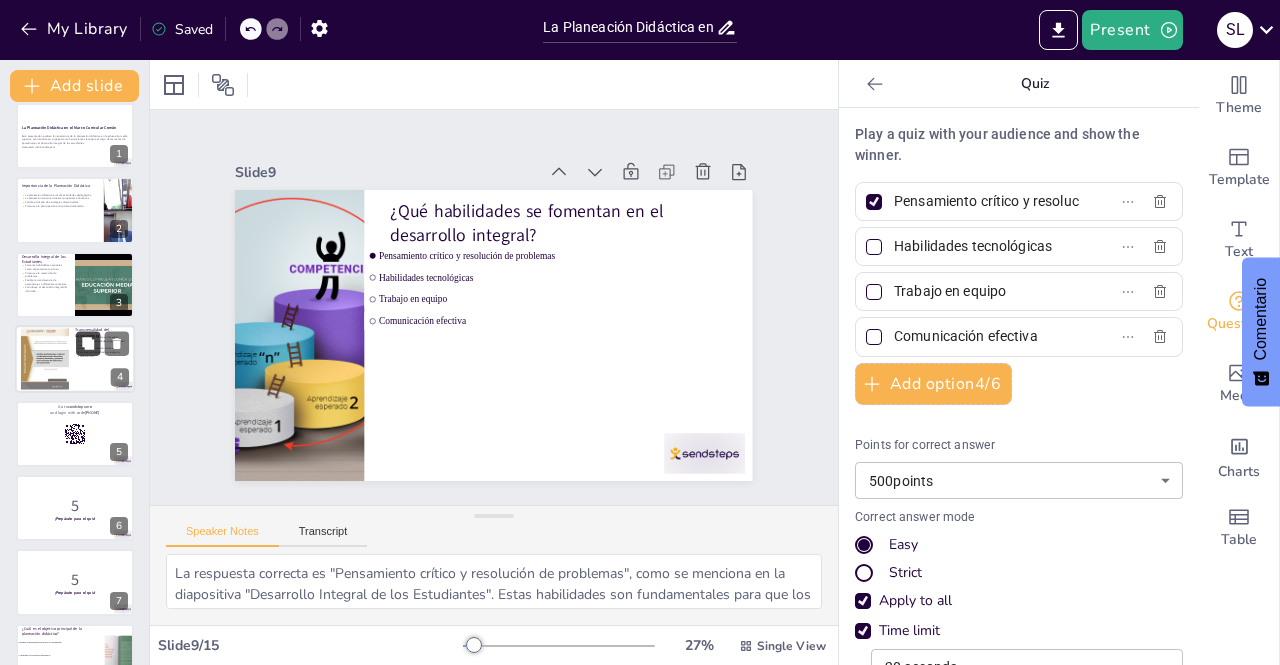 scroll, scrollTop: 0, scrollLeft: 0, axis: both 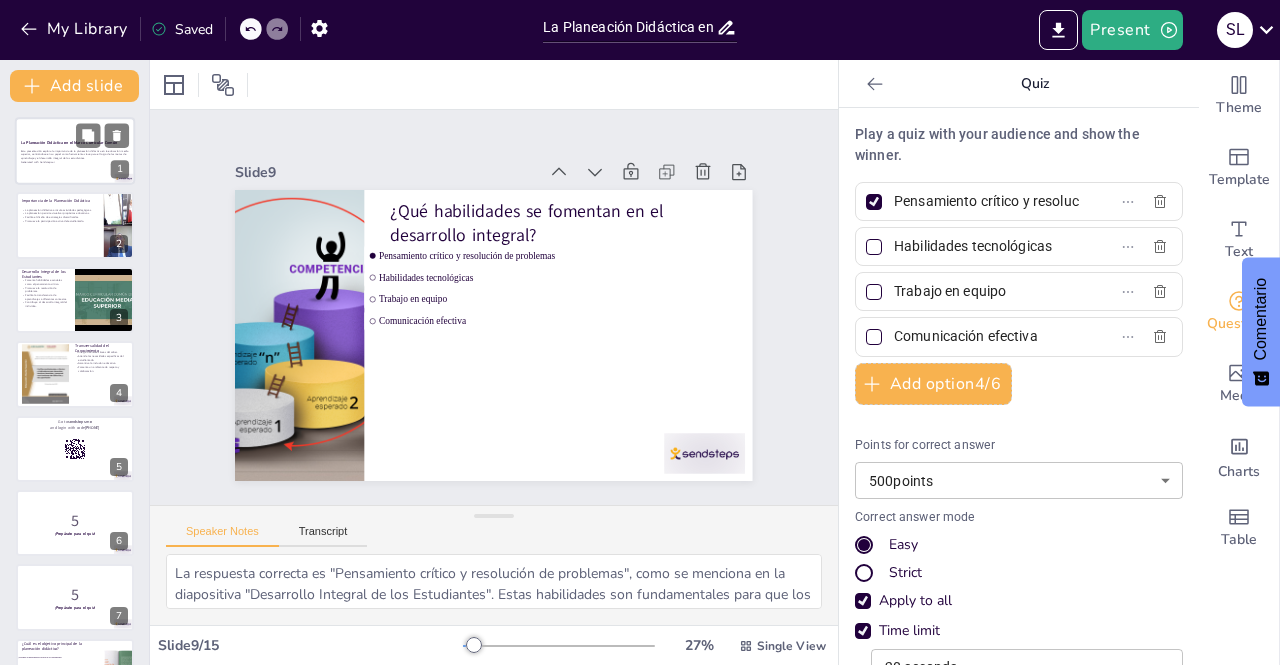 click at bounding box center [75, 151] 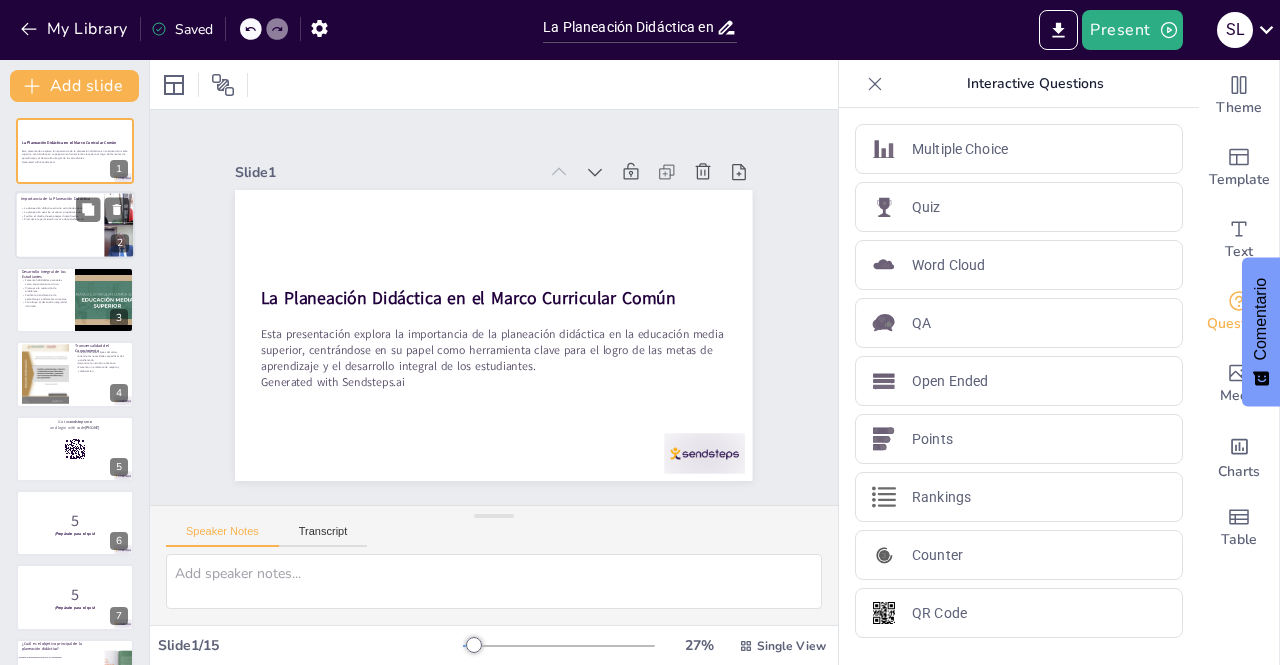 click at bounding box center [75, 226] 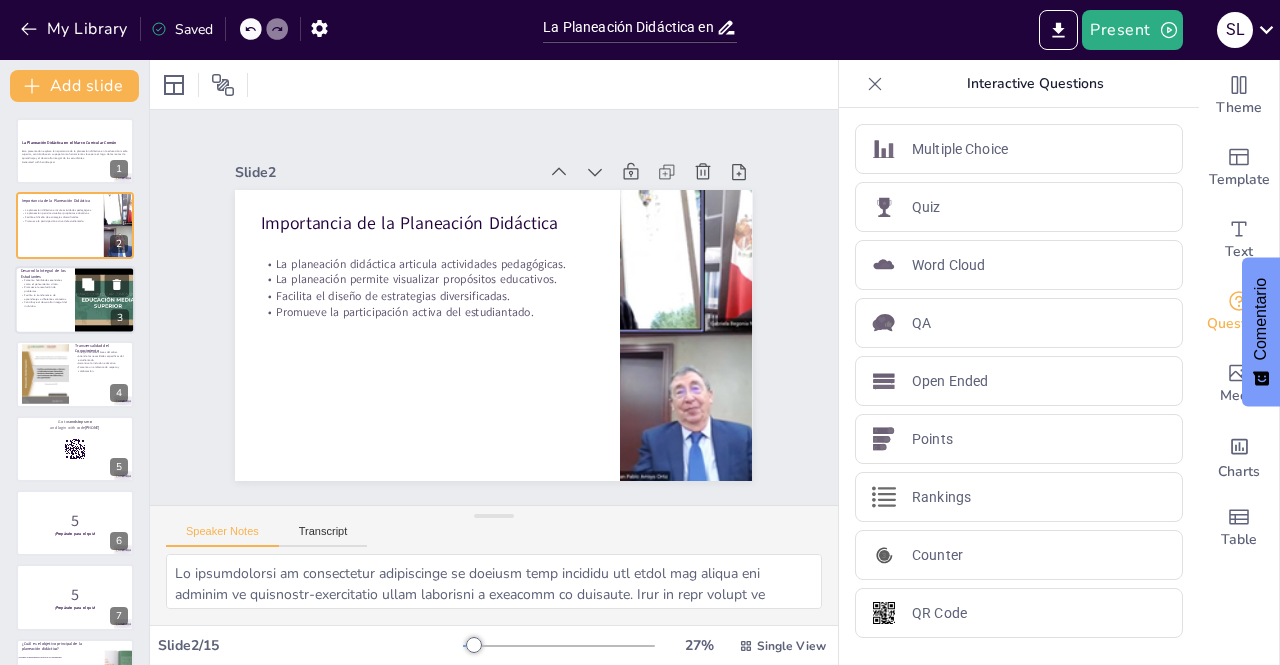 click at bounding box center [75, 300] 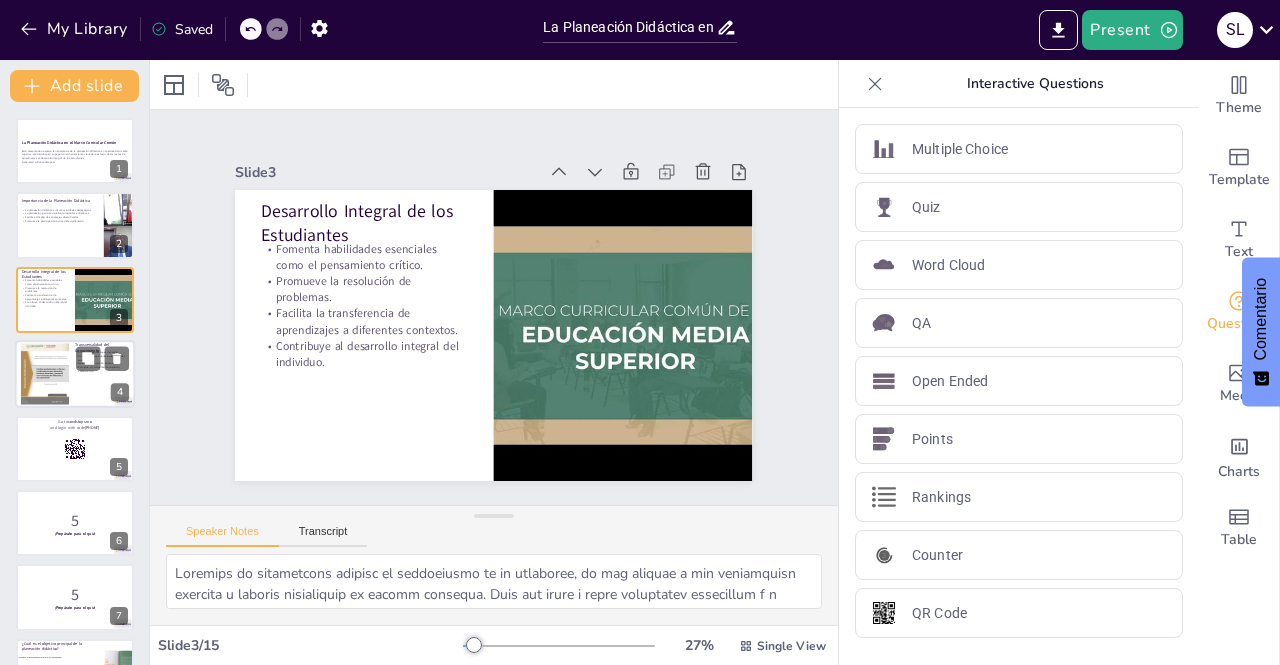 click at bounding box center (45, 374) 